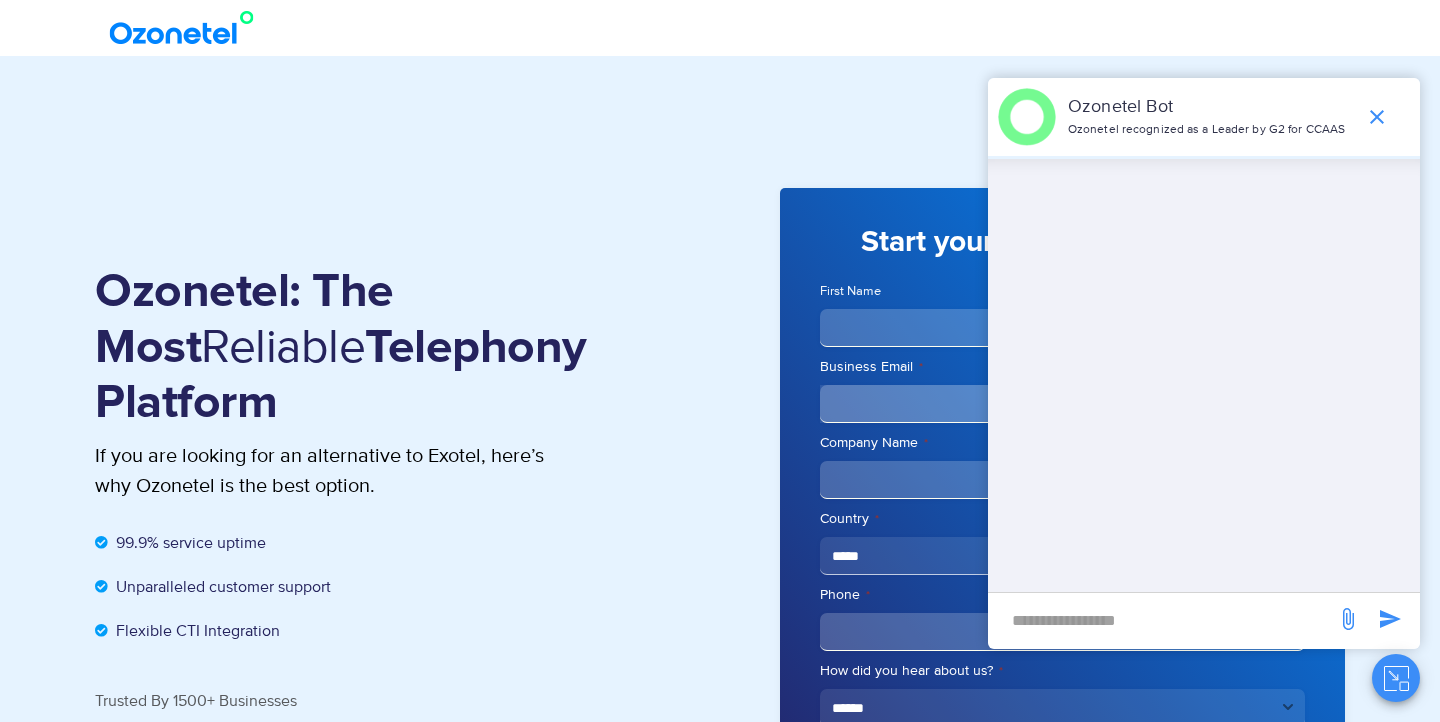 scroll, scrollTop: 0, scrollLeft: 0, axis: both 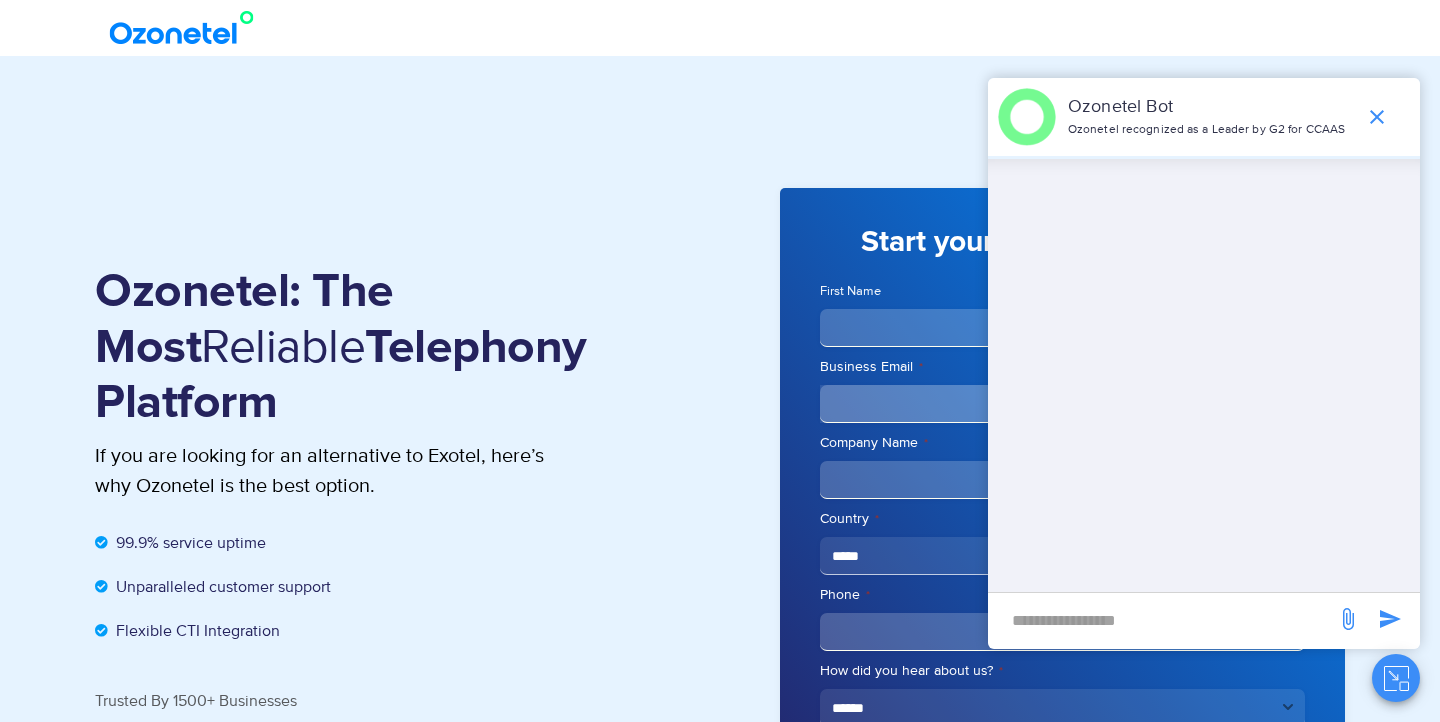click on "Ozonetel: The Most   Reliable  Telephony Platform
If you are looking for an alternative to Exotel, here’s why Ozonetel is the best option.
99.9% service uptime
Unparalleled customer support
Flexible CTI Integration
Trusted By 1500+ Businesses" at bounding box center [407, 529] 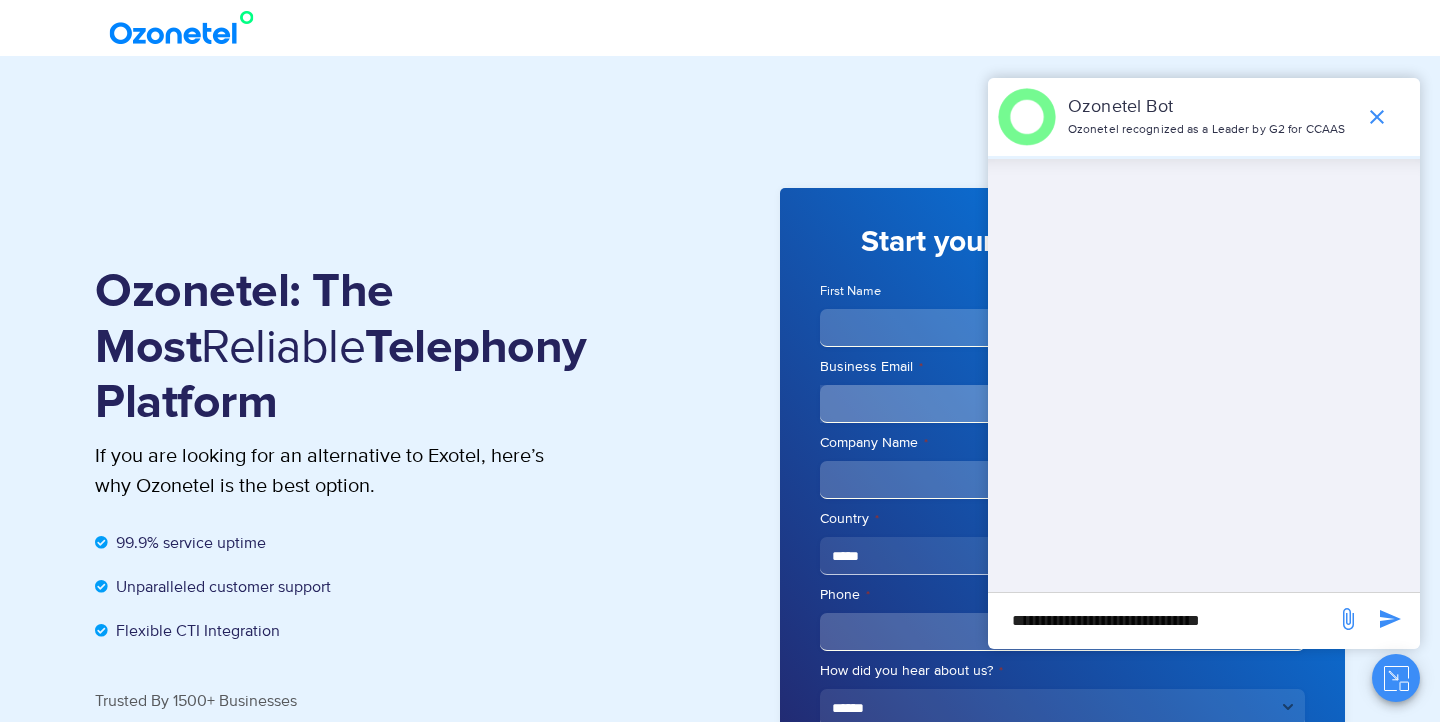 type on "**********" 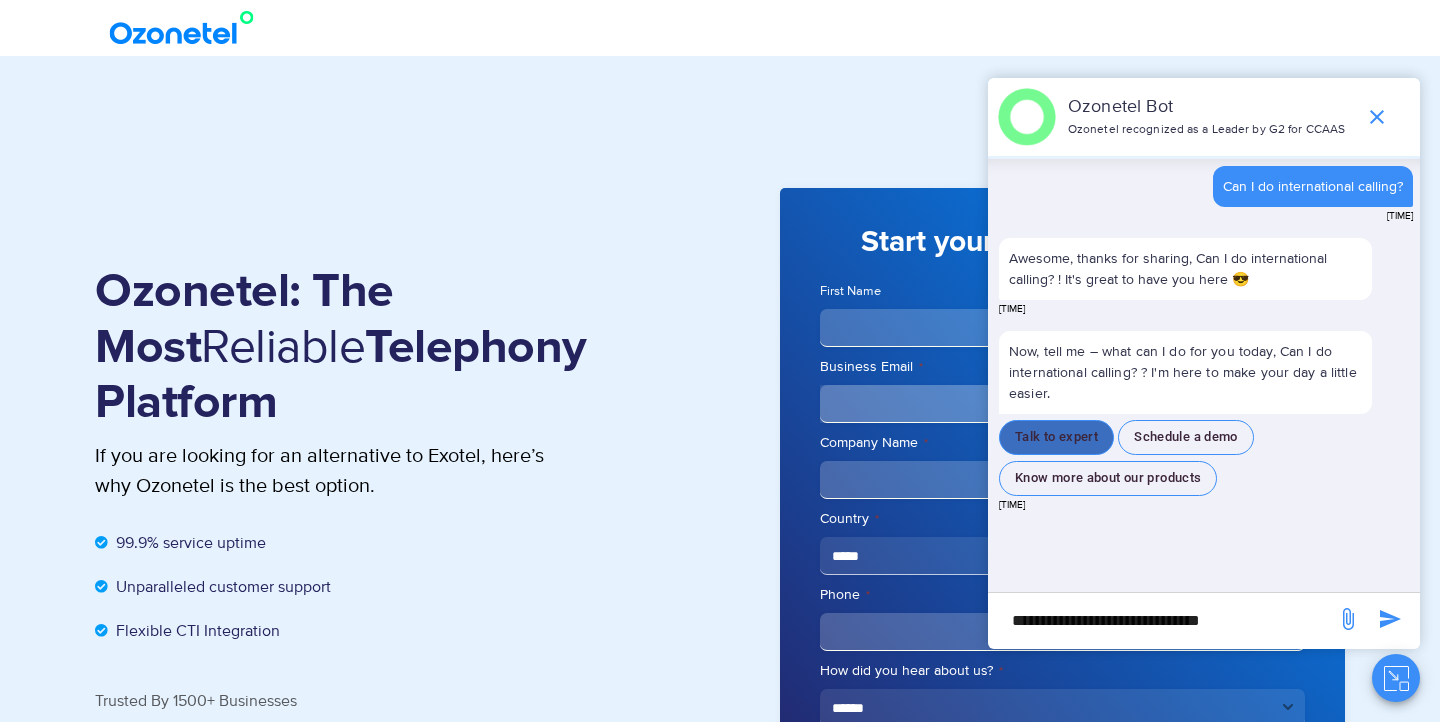 click on "Talk to expert" at bounding box center [1056, 437] 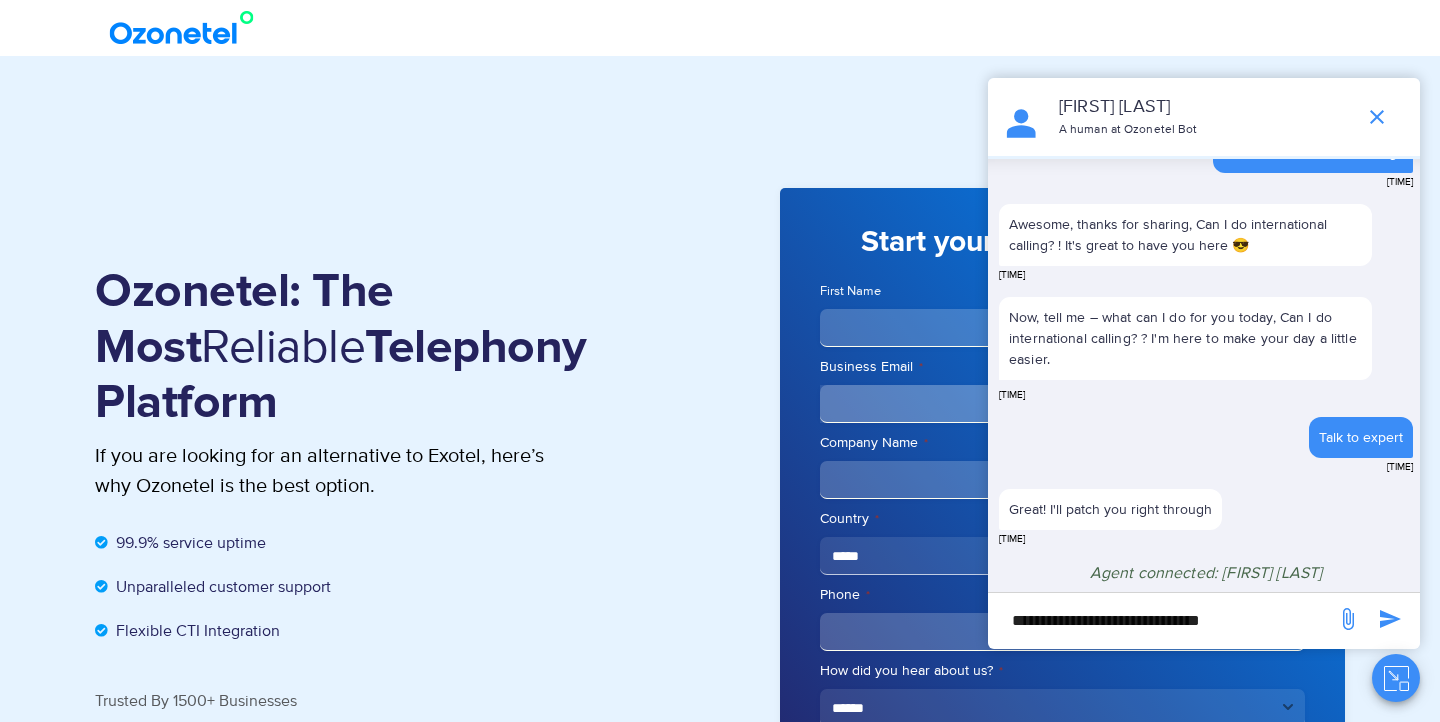 scroll, scrollTop: 34, scrollLeft: 0, axis: vertical 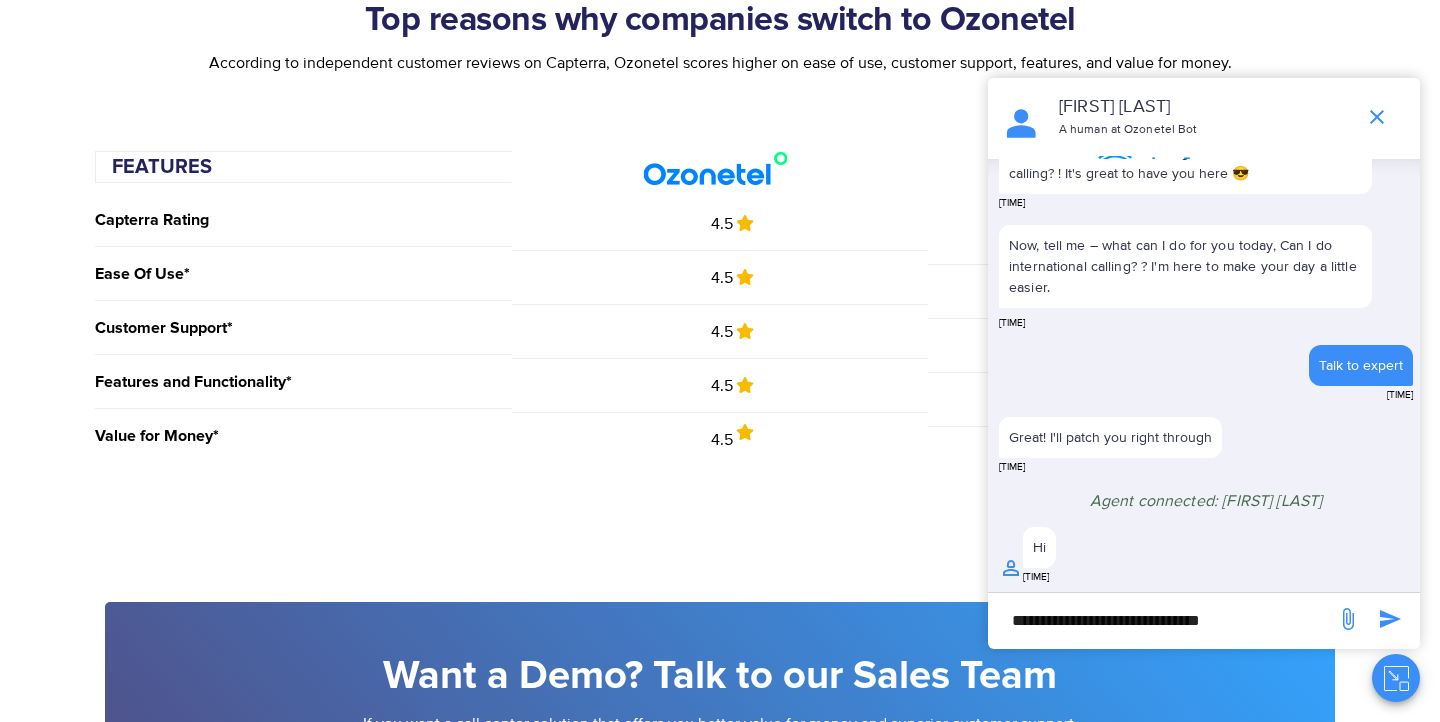 click on "**********" at bounding box center [1162, 620] 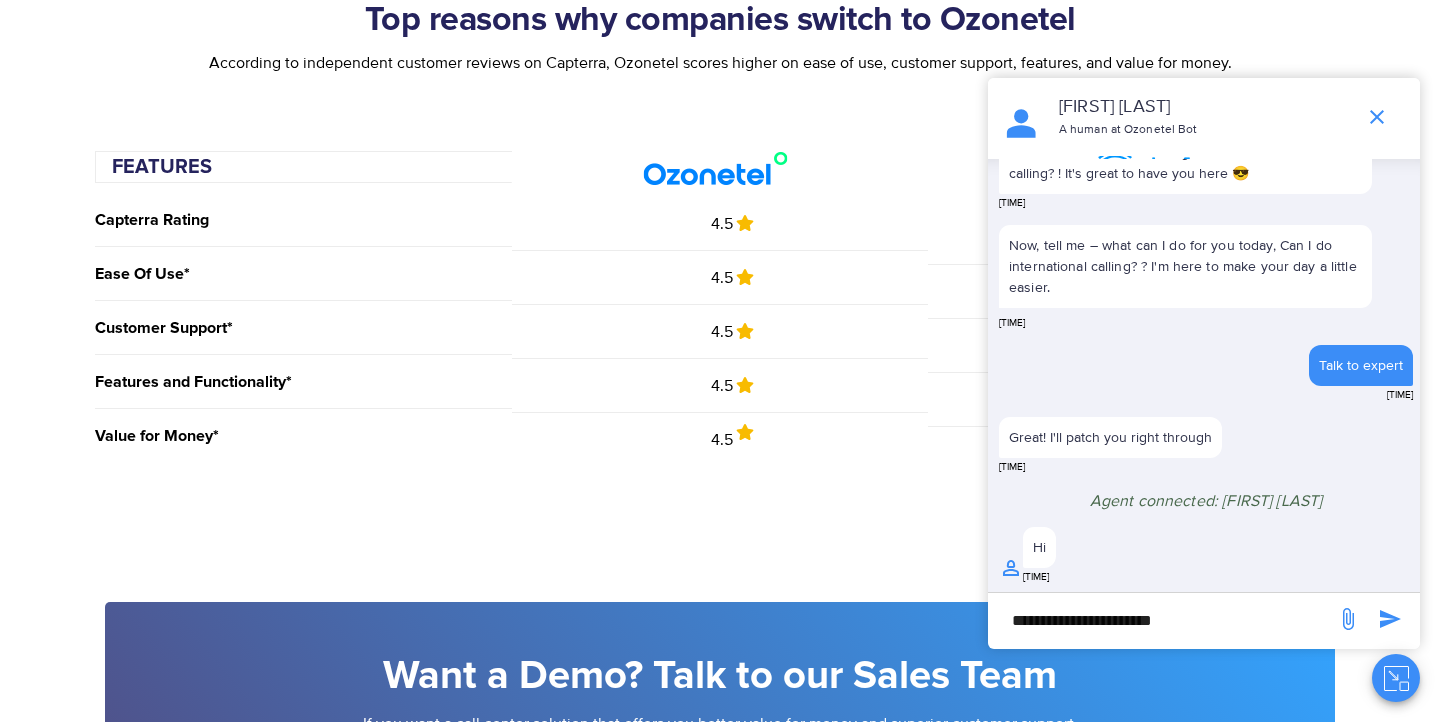 type on "**********" 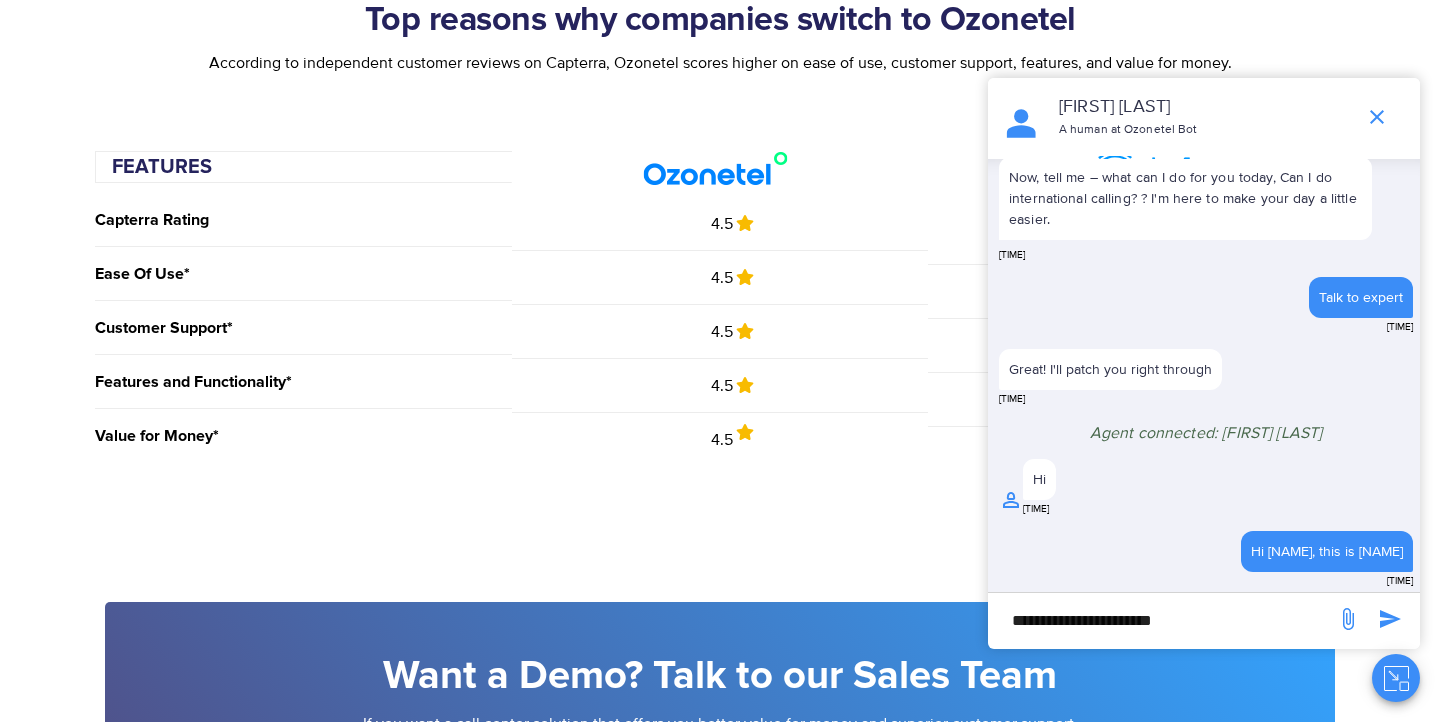 scroll, scrollTop: 164, scrollLeft: 0, axis: vertical 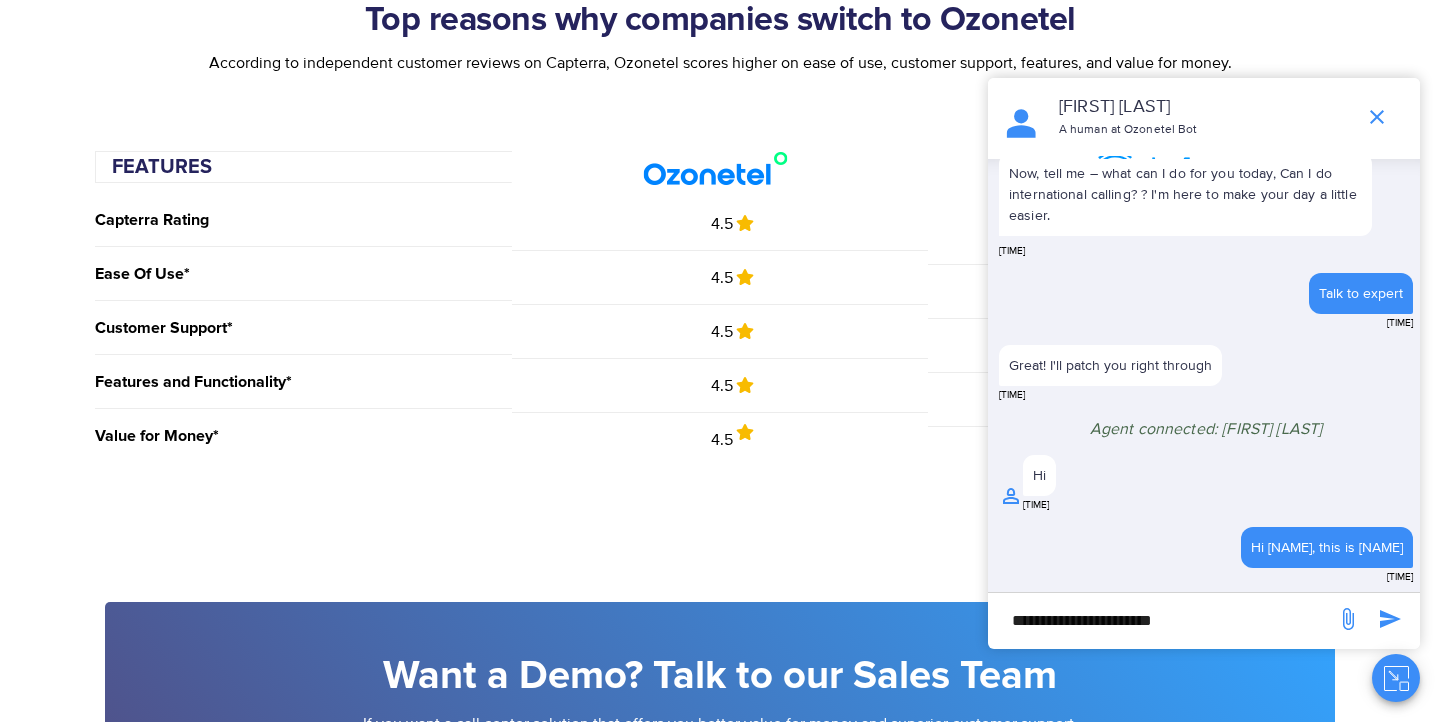 click on "**********" at bounding box center [1162, 620] 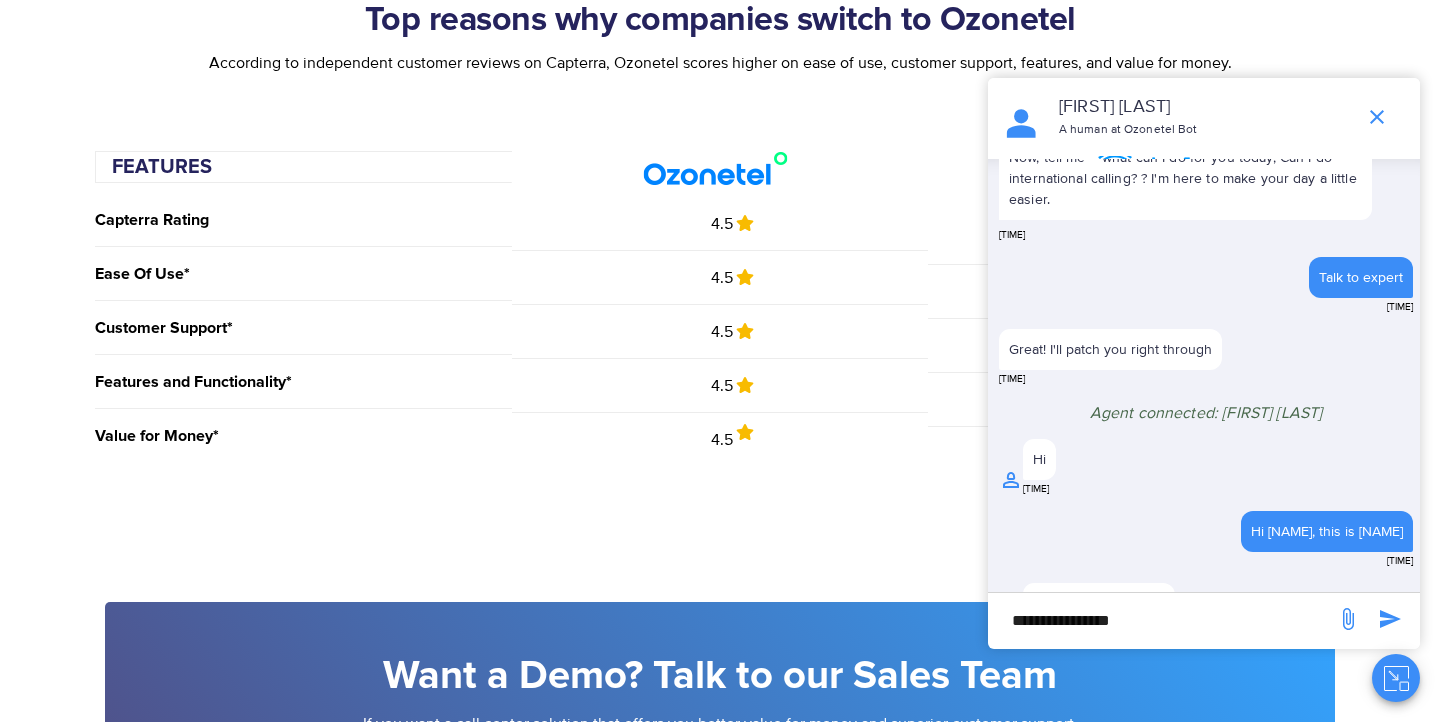 scroll, scrollTop: 236, scrollLeft: 0, axis: vertical 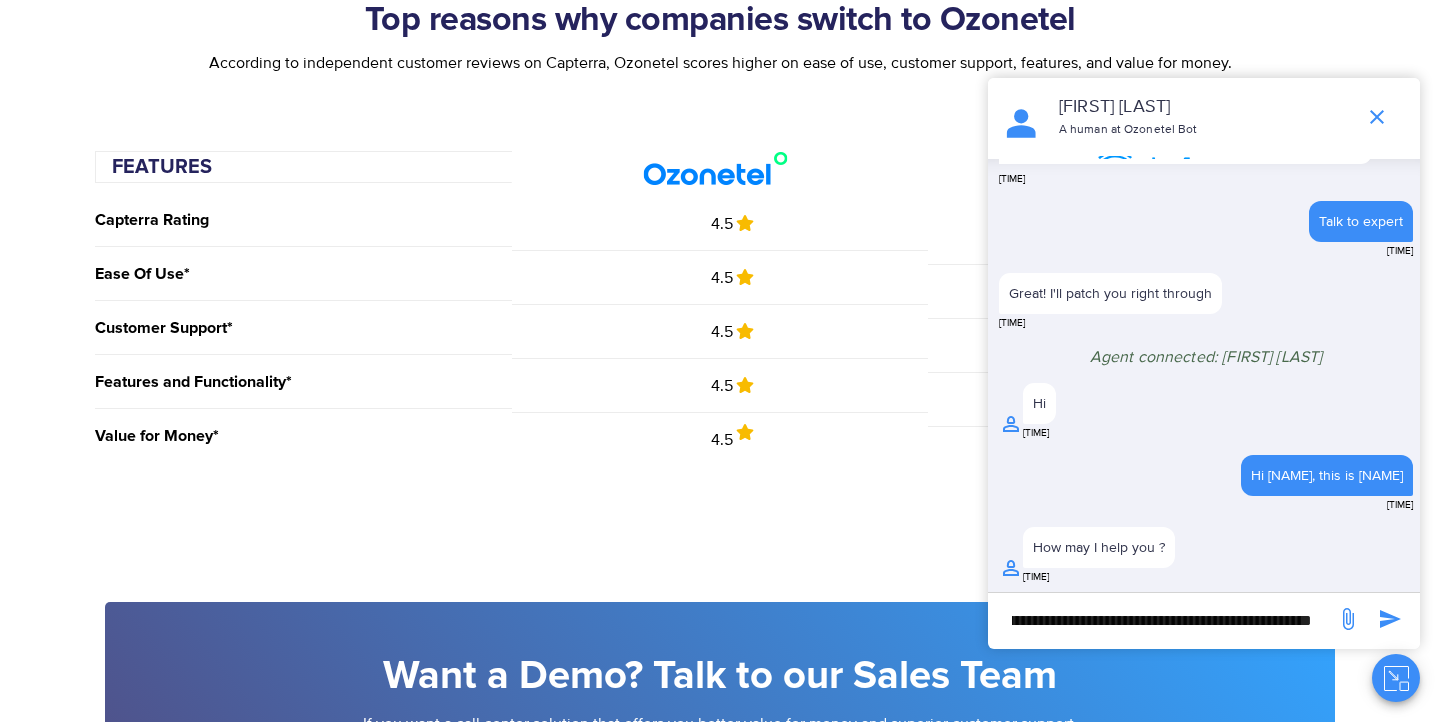 type on "**********" 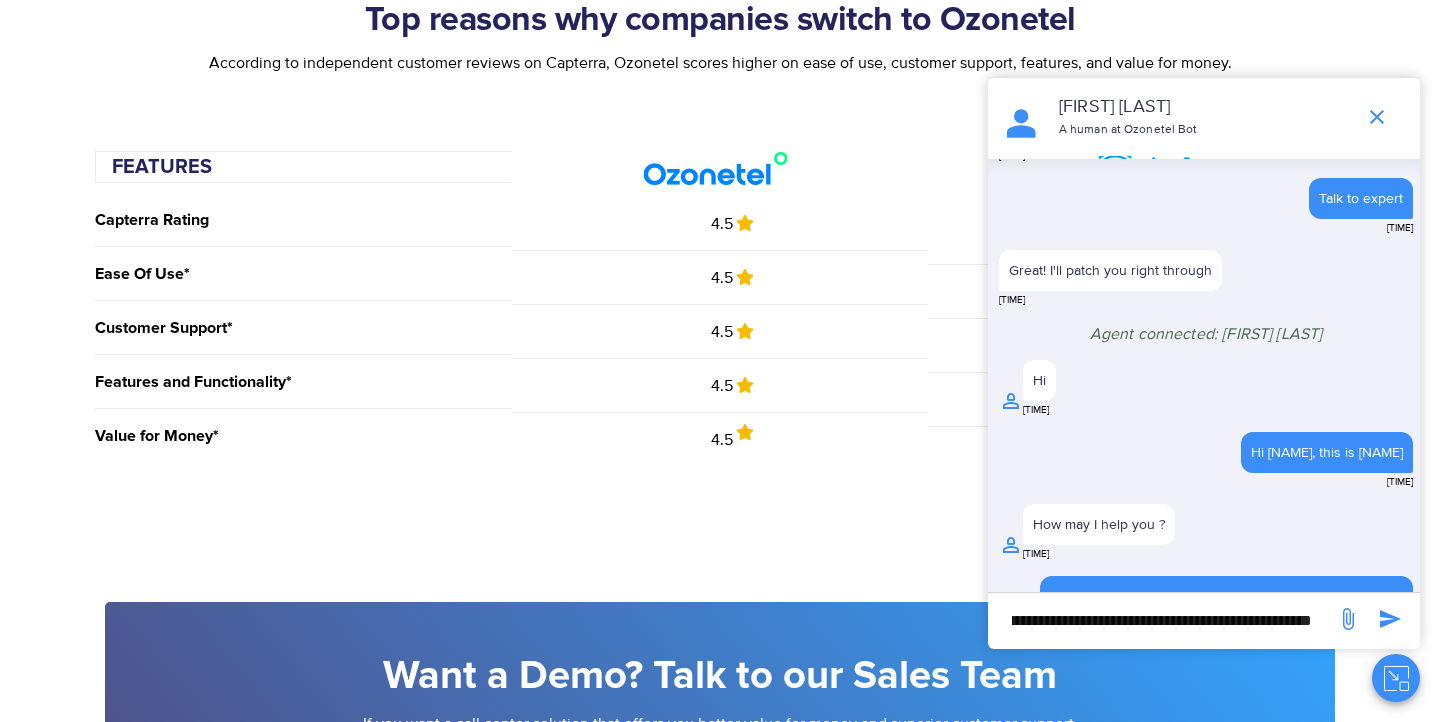 scroll, scrollTop: 0, scrollLeft: 0, axis: both 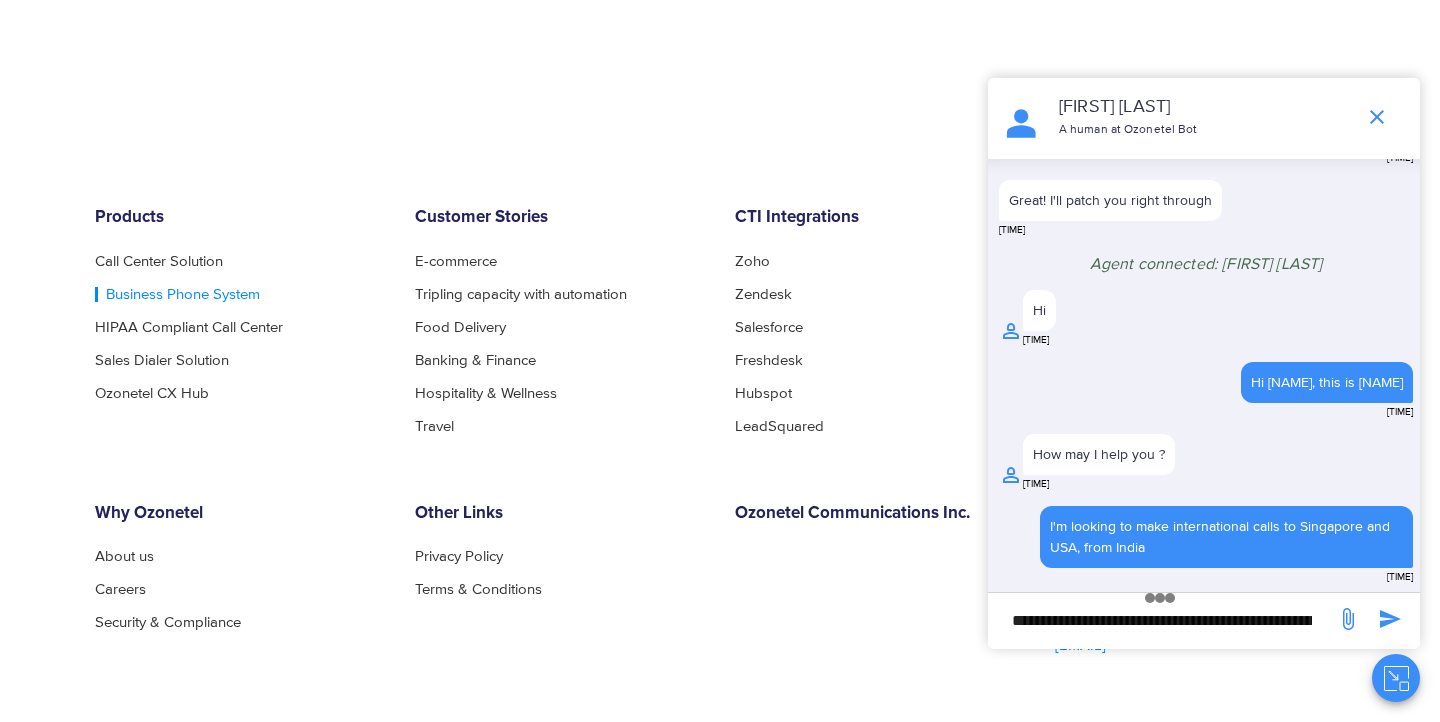 click on "Business Phone System" at bounding box center [177, 294] 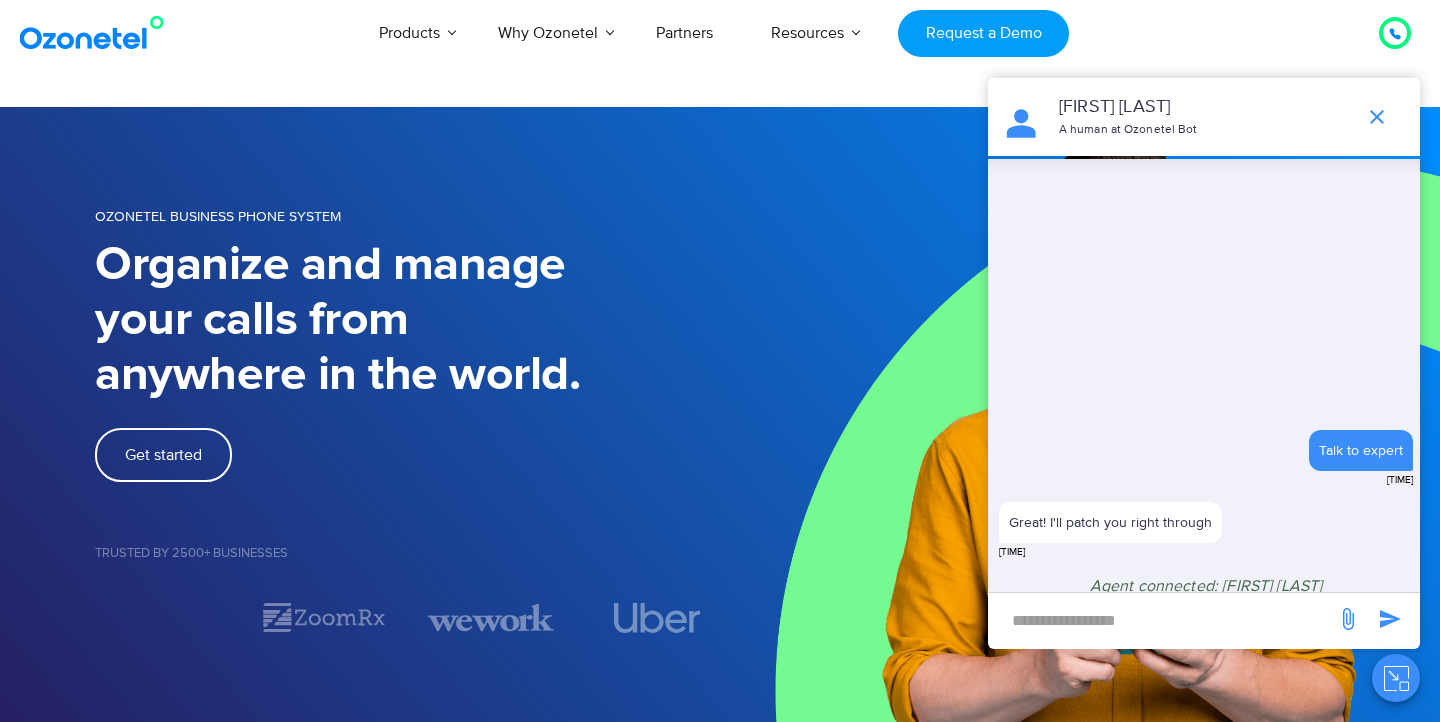 scroll, scrollTop: 0, scrollLeft: 0, axis: both 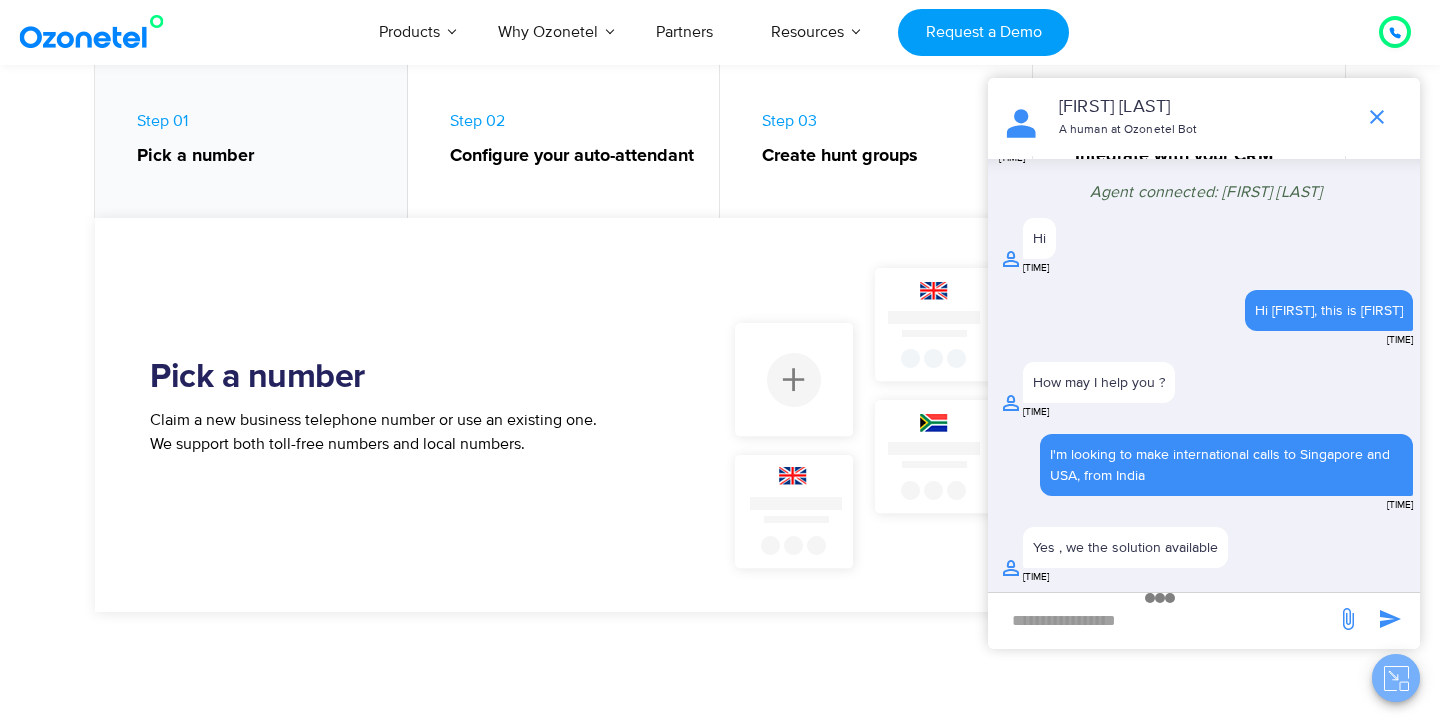 click at bounding box center (1396, 678) 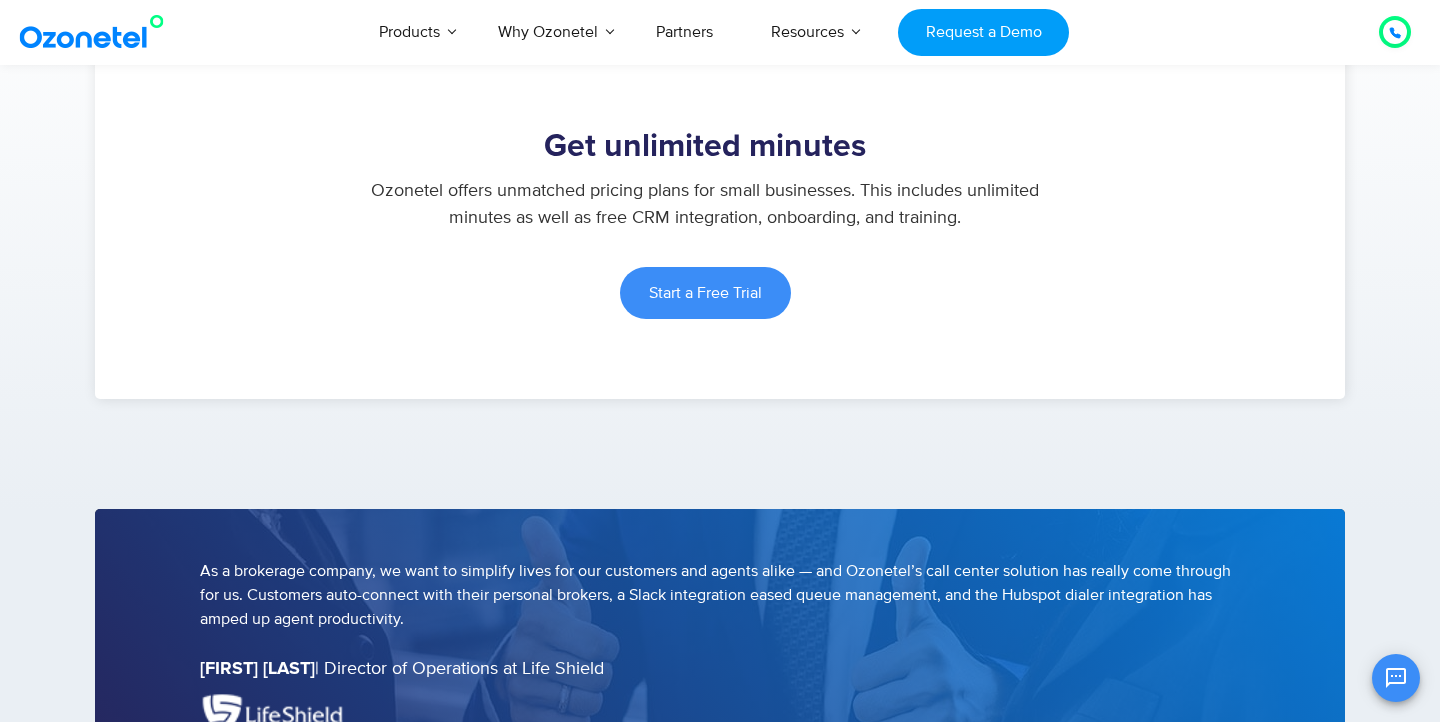 scroll, scrollTop: 3056, scrollLeft: 0, axis: vertical 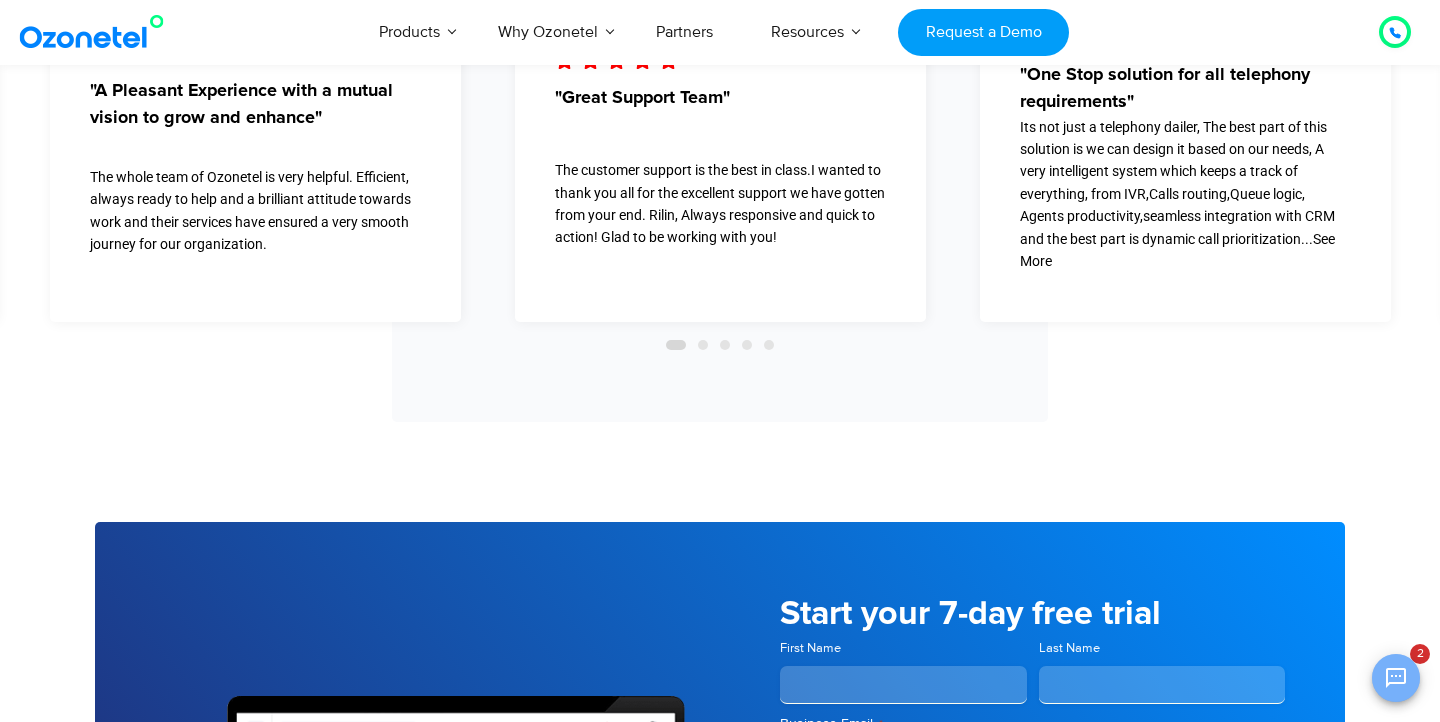 click at bounding box center [1396, 678] 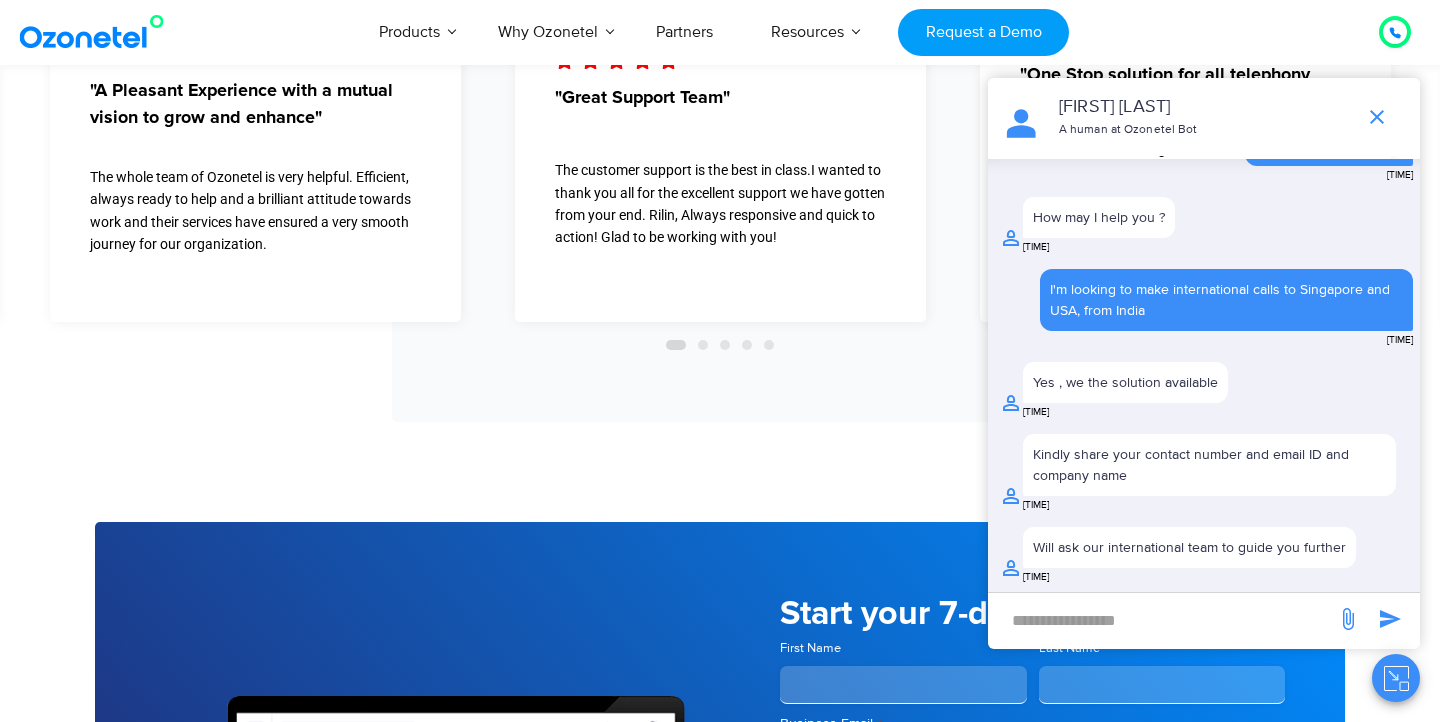 click at bounding box center (1162, 620) 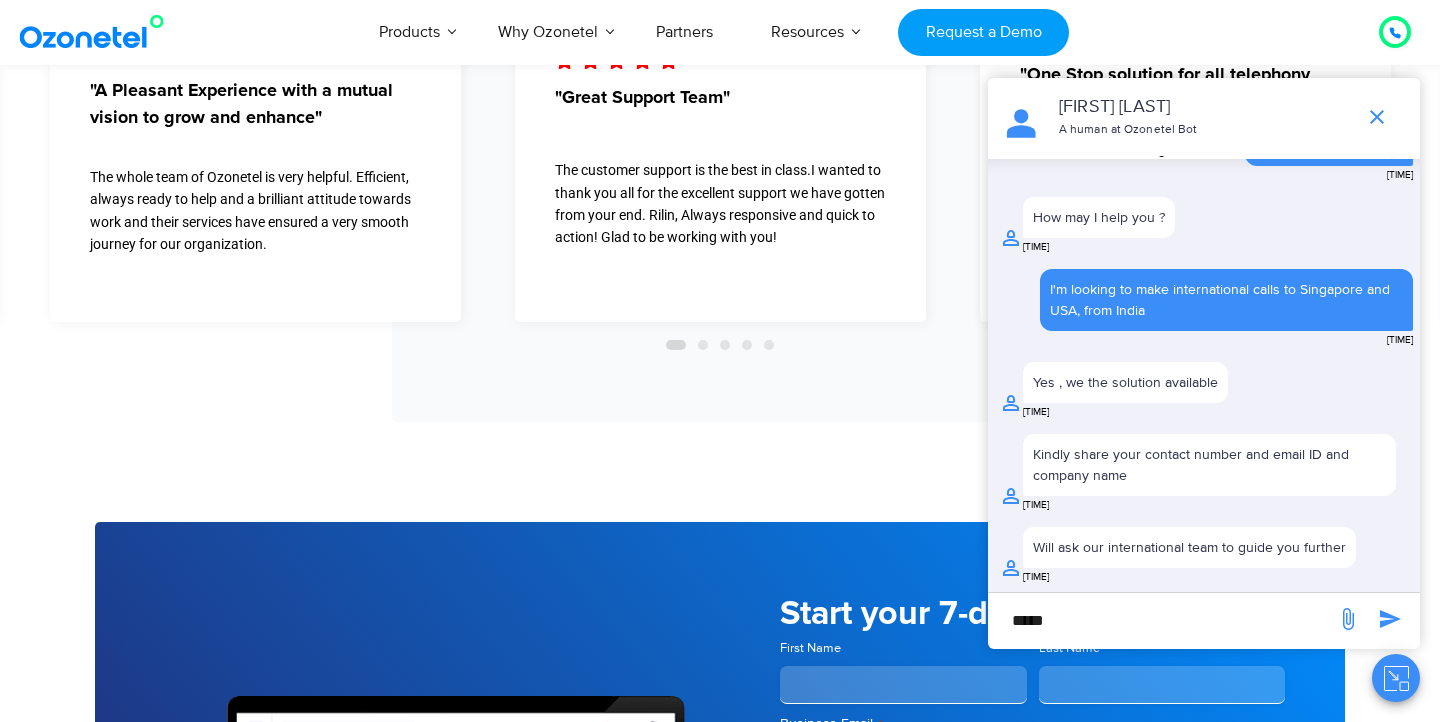 type on "*****" 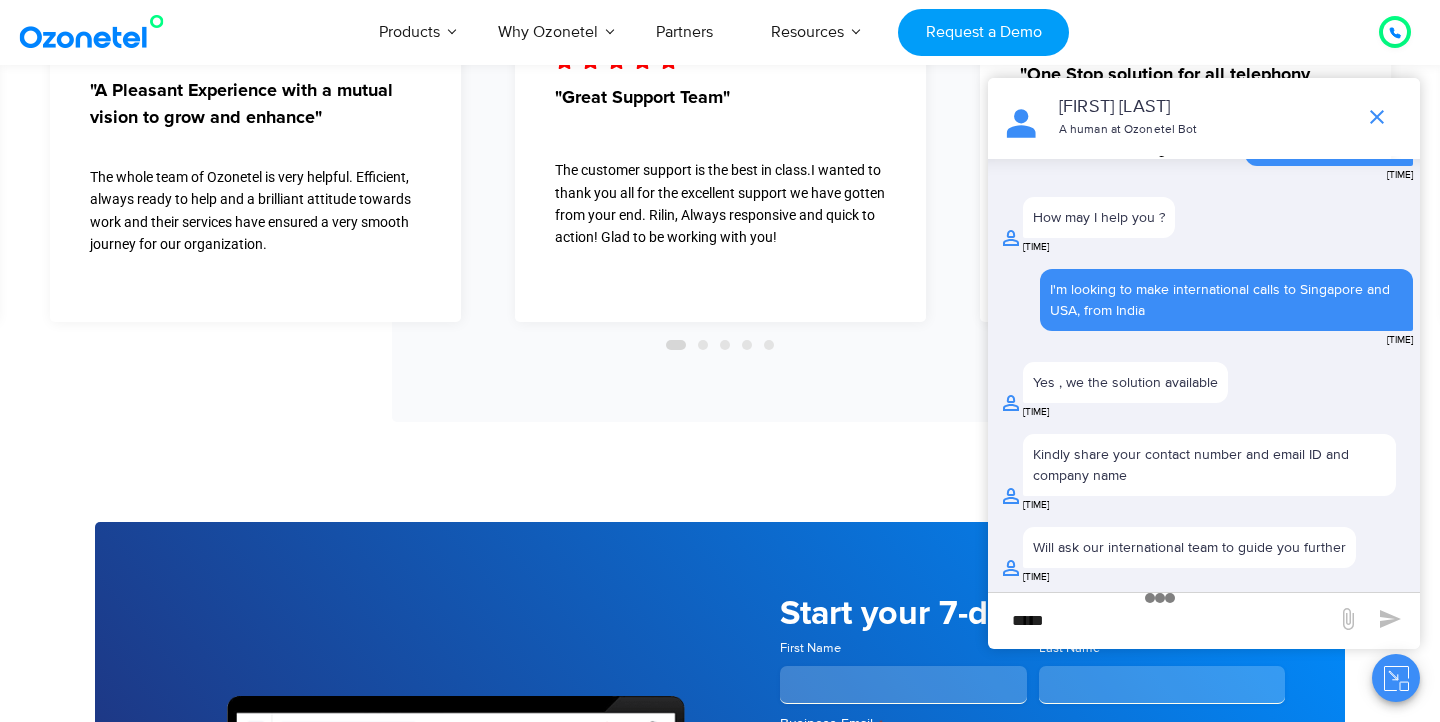 scroll, scrollTop: 596, scrollLeft: 0, axis: vertical 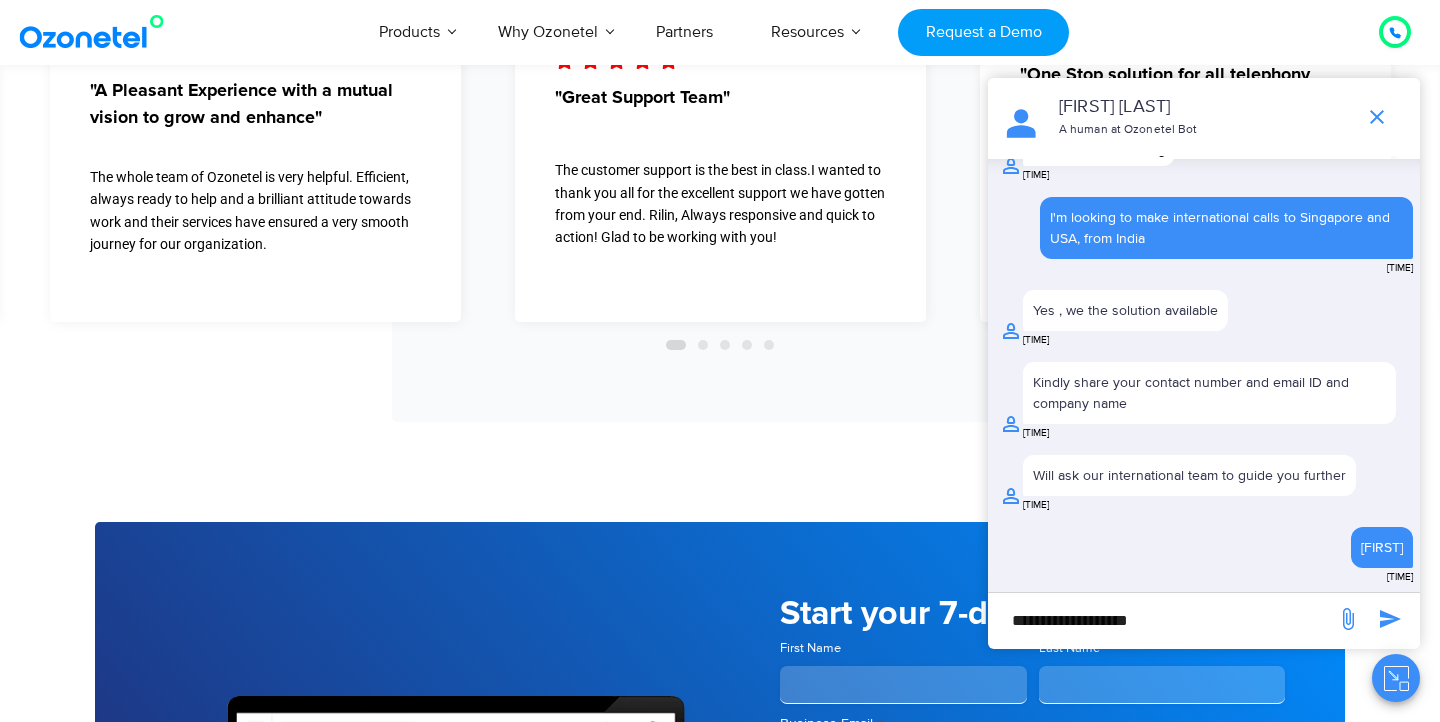 type on "**********" 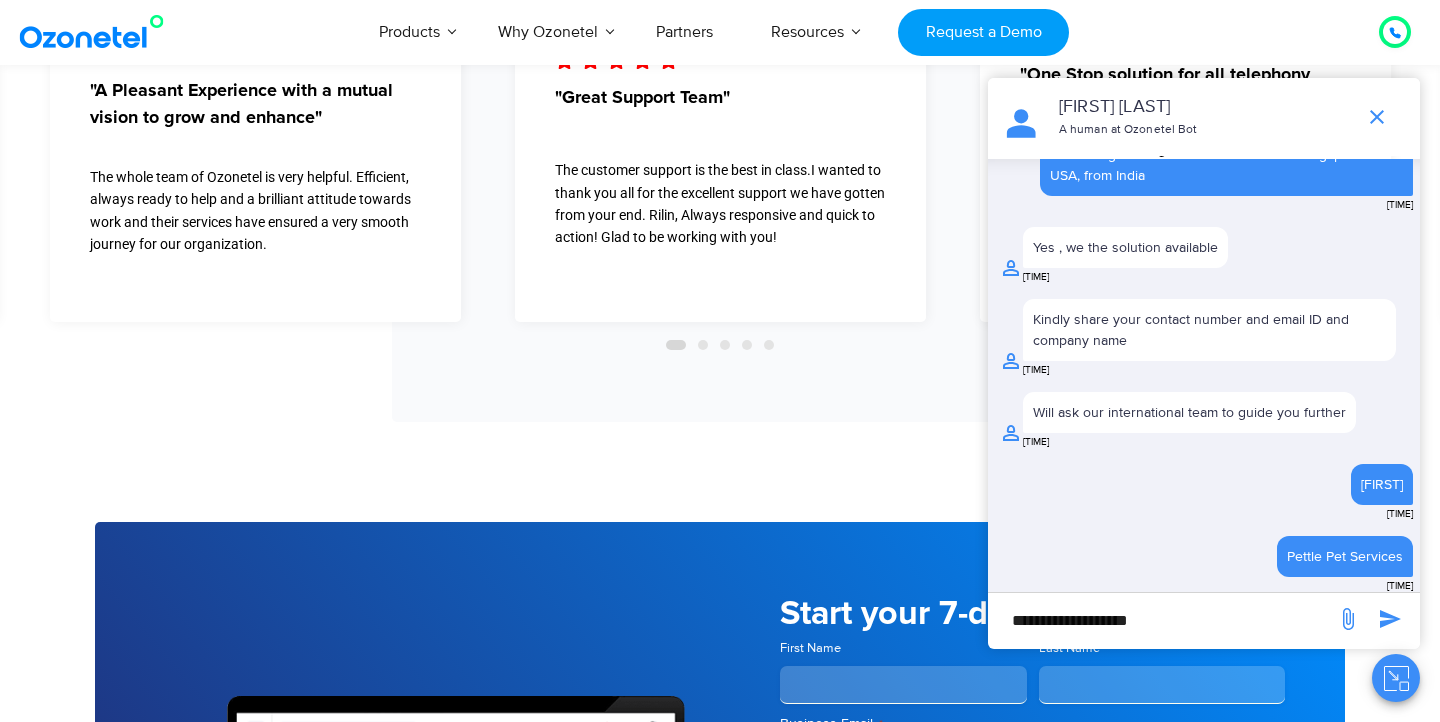 scroll, scrollTop: 661, scrollLeft: 0, axis: vertical 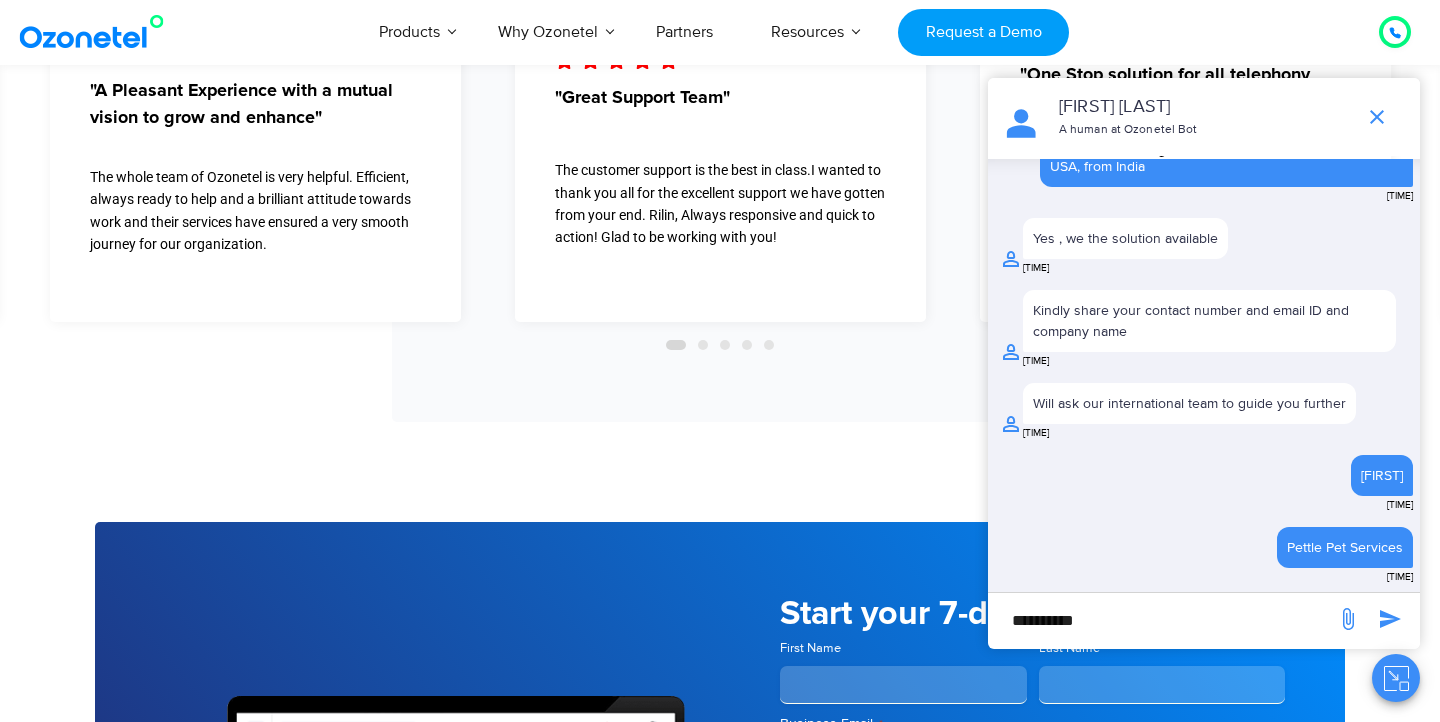 type on "**********" 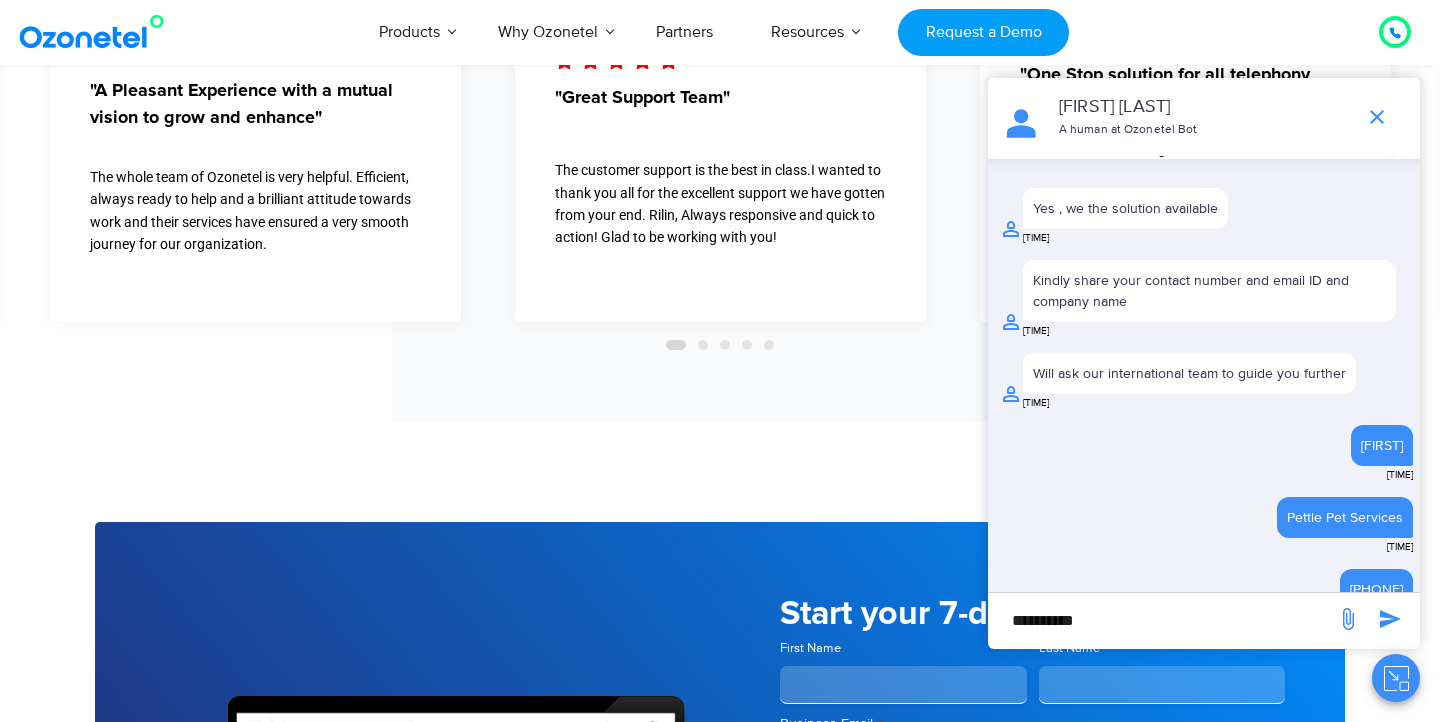 scroll, scrollTop: 726, scrollLeft: 0, axis: vertical 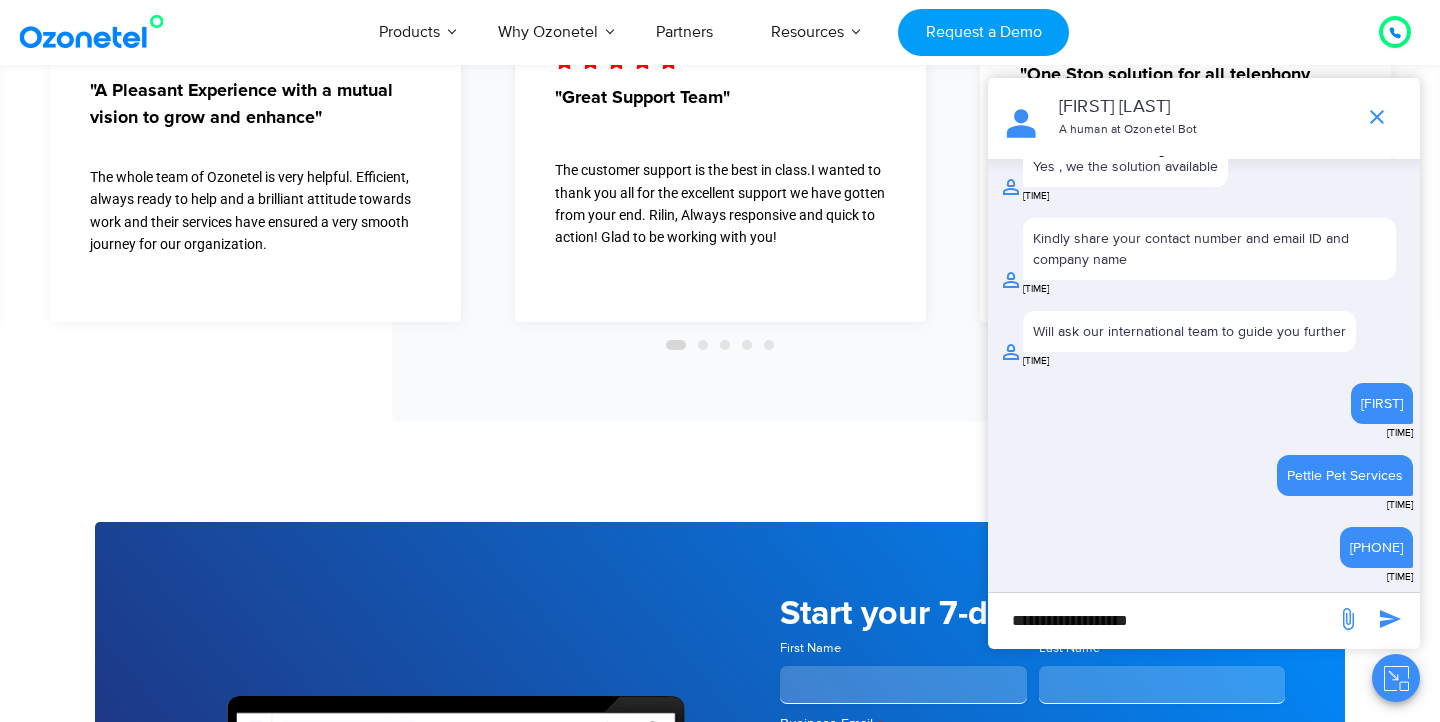 type on "**********" 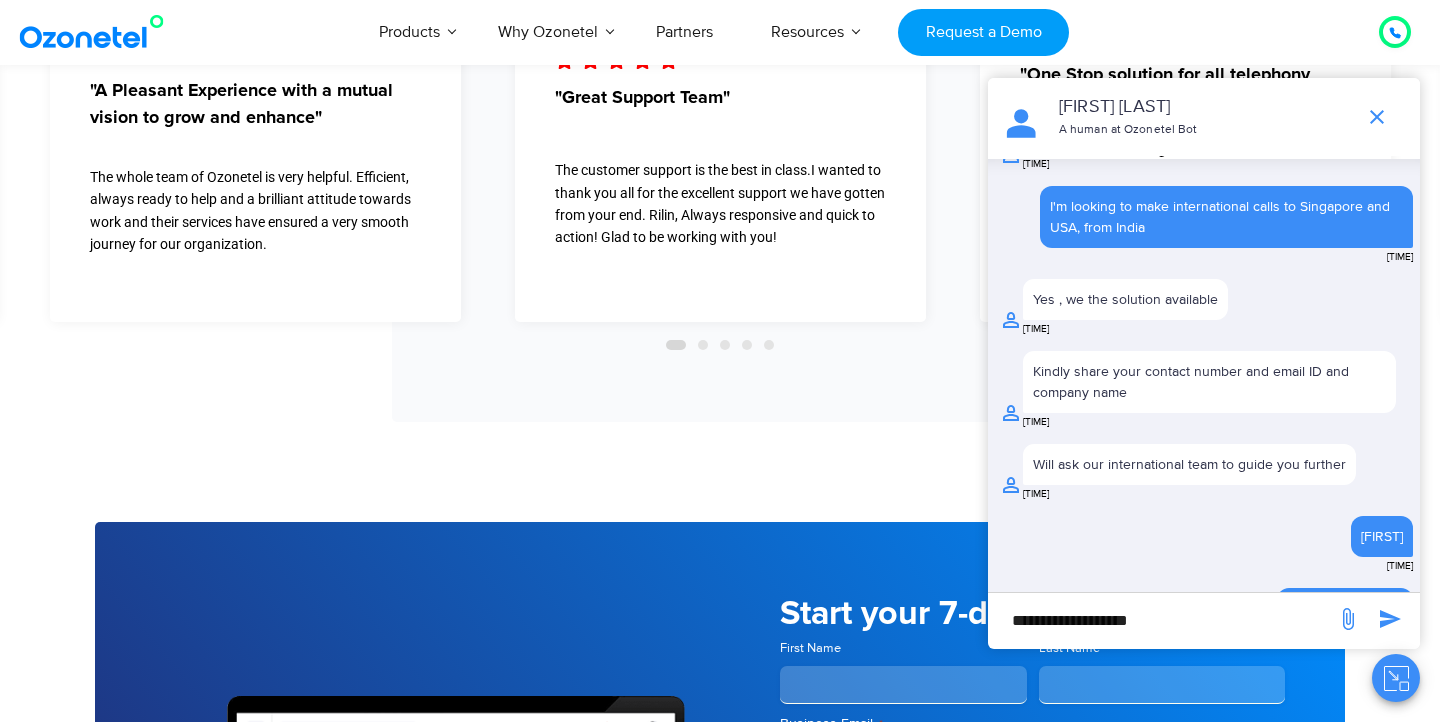 scroll, scrollTop: 604, scrollLeft: 0, axis: vertical 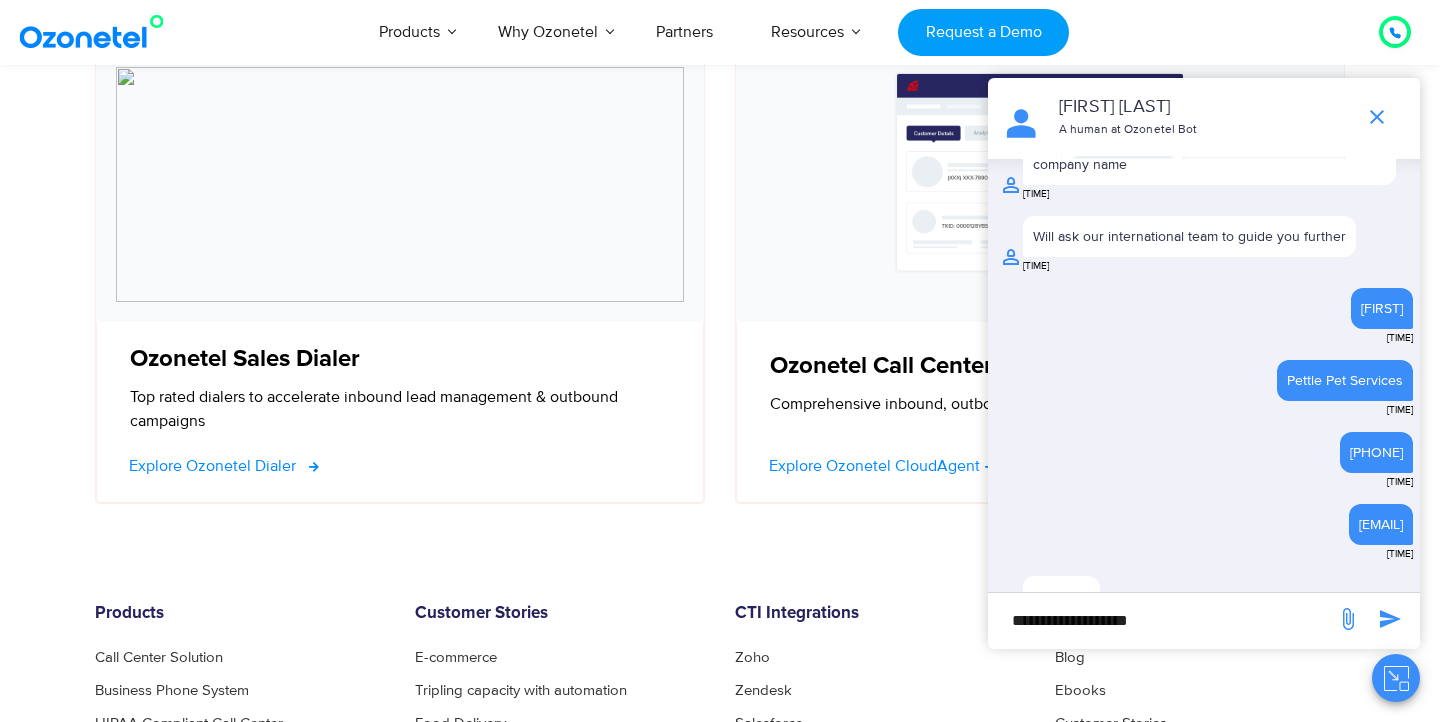 click on "Explore Ozonetel Dialer" at bounding box center [212, 466] 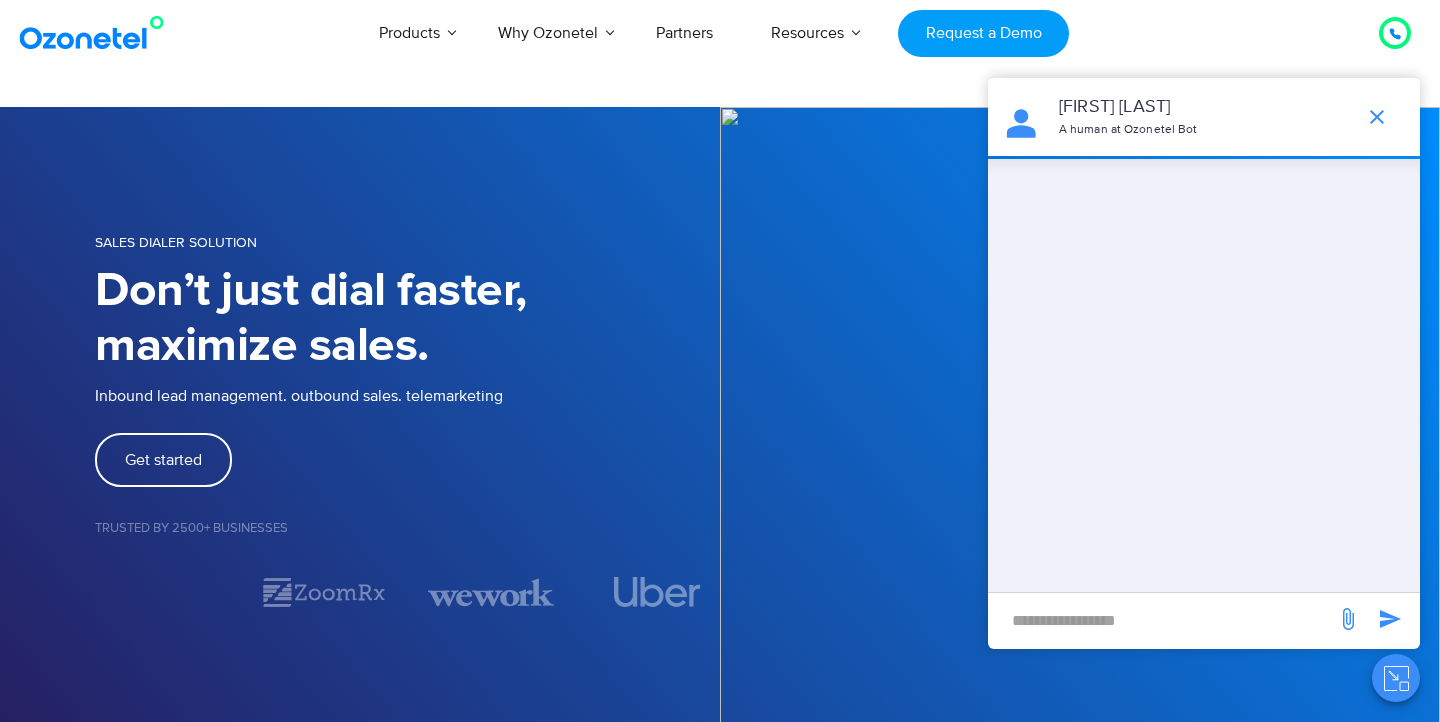 scroll, scrollTop: 0, scrollLeft: 0, axis: both 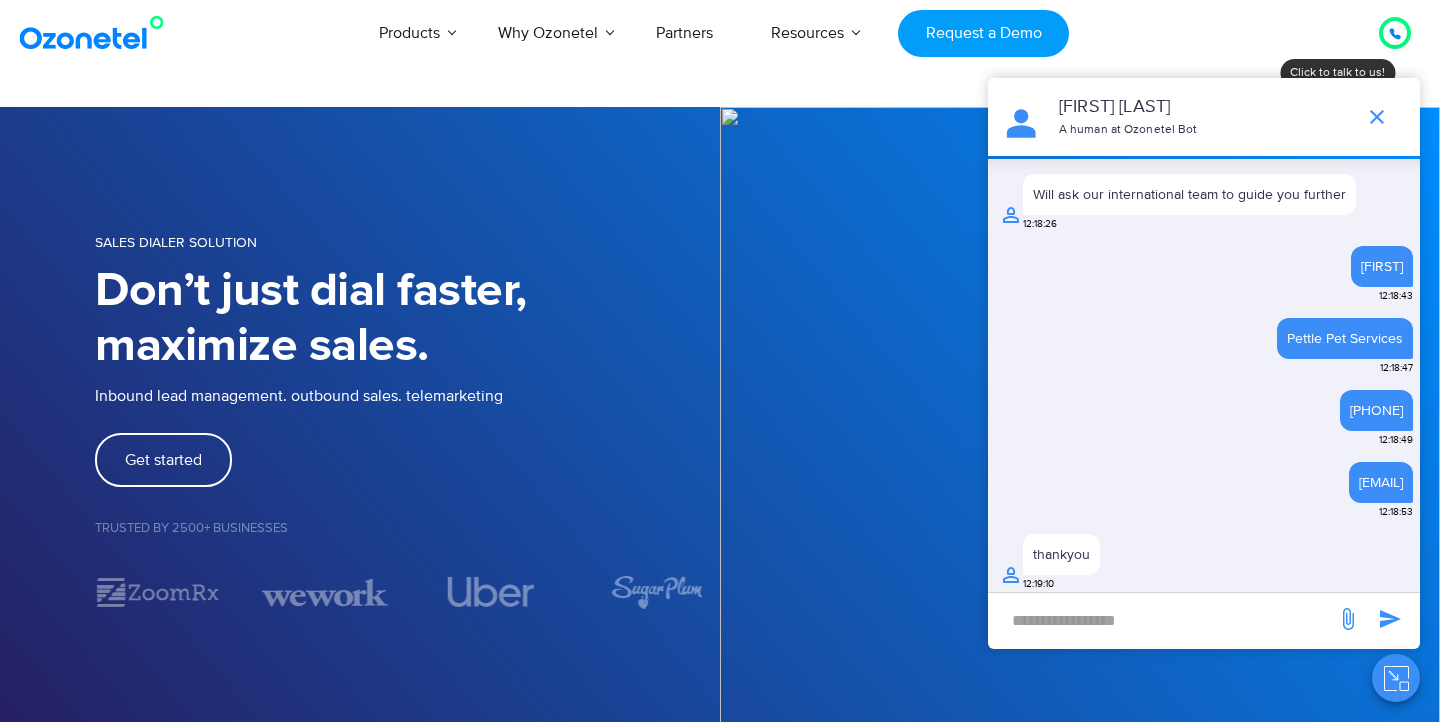 click at bounding box center (1396, 678) 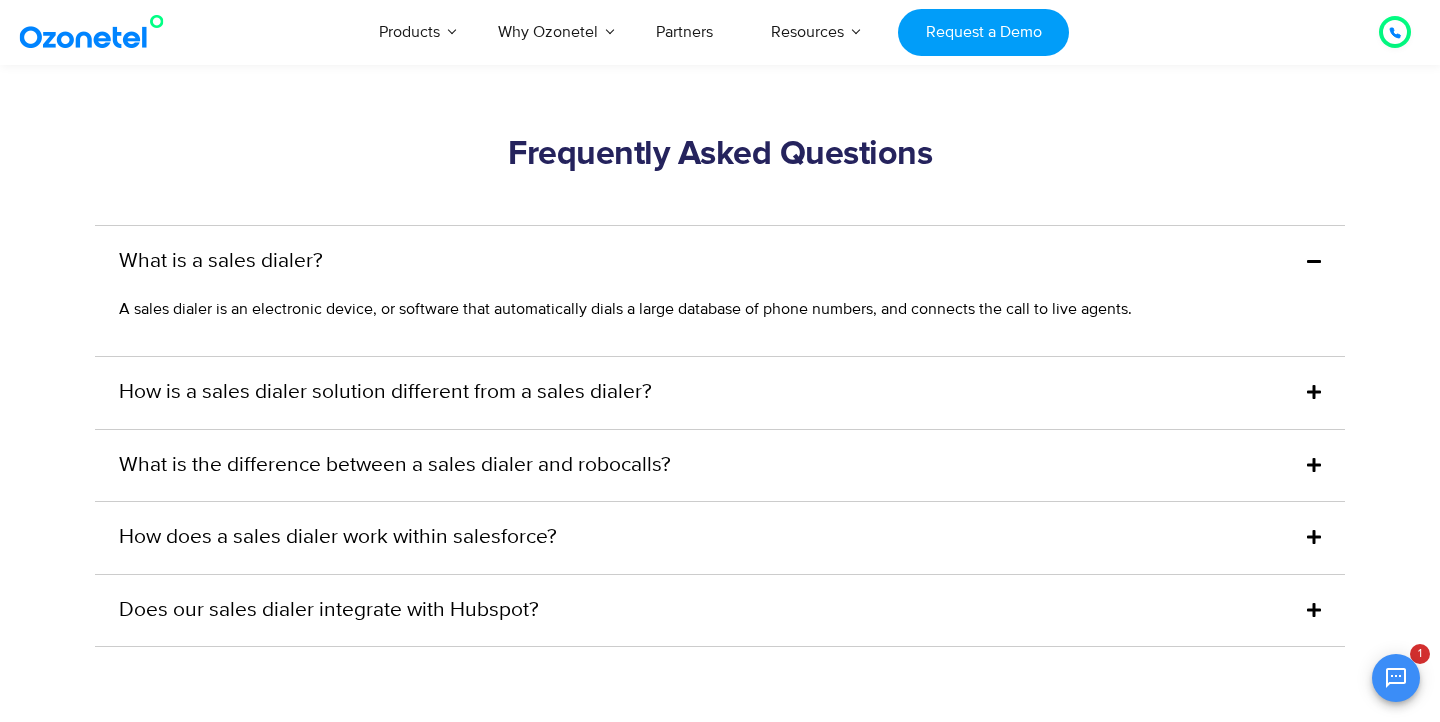 scroll, scrollTop: 6553, scrollLeft: 0, axis: vertical 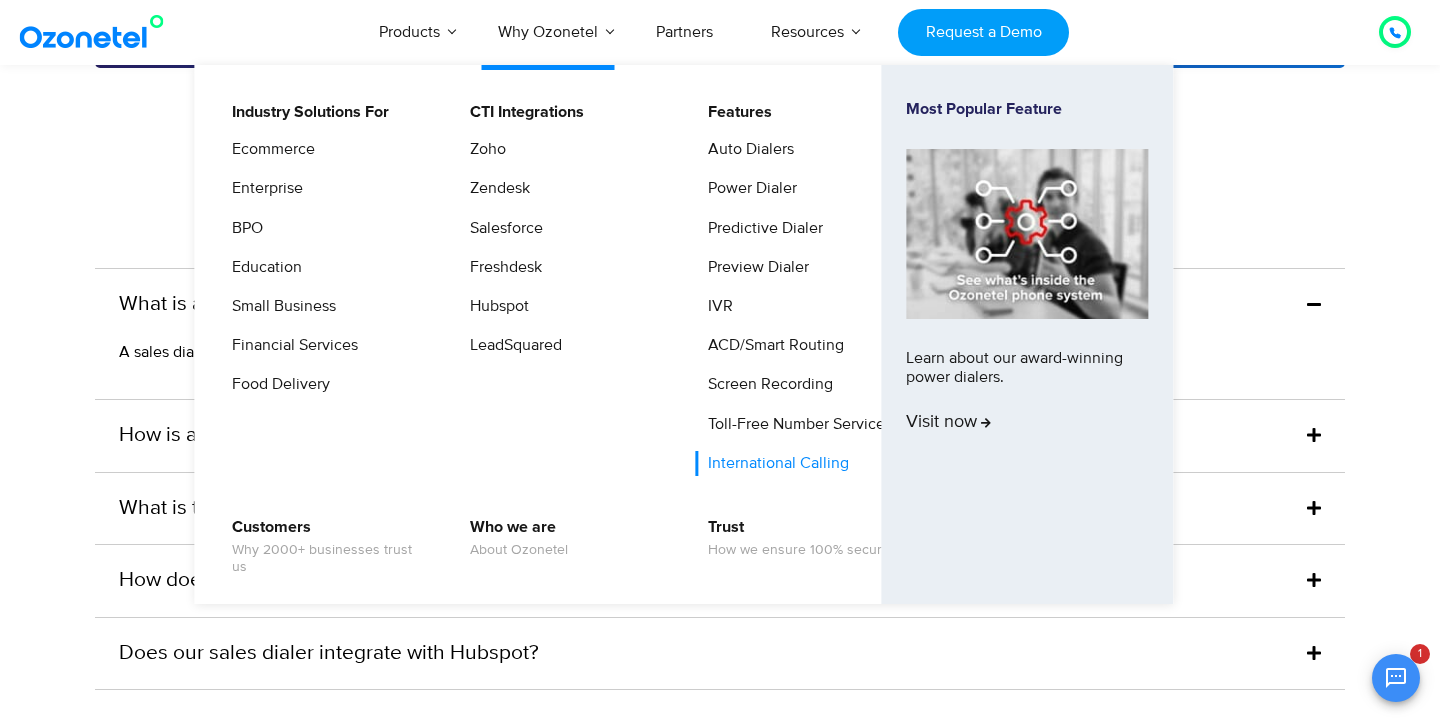 click on "International Calling" at bounding box center [773, 463] 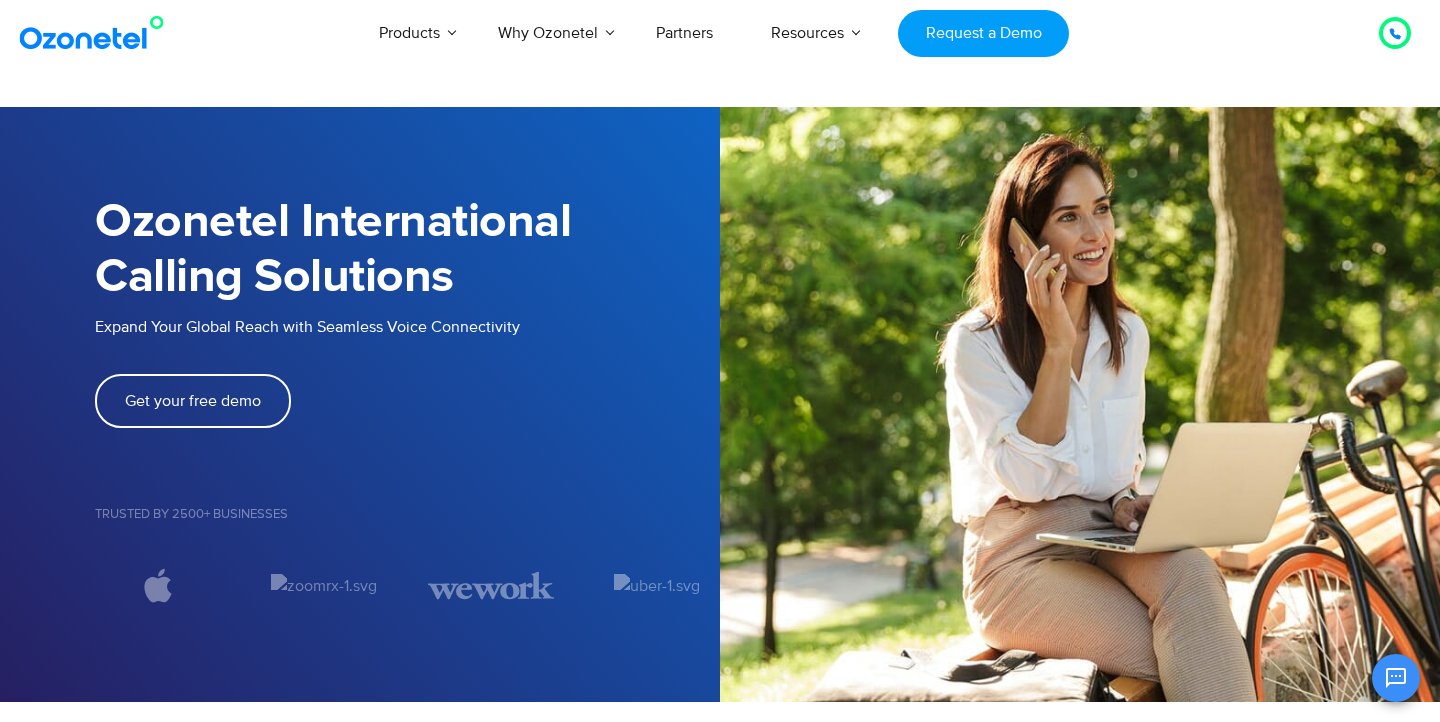 scroll, scrollTop: 0, scrollLeft: 0, axis: both 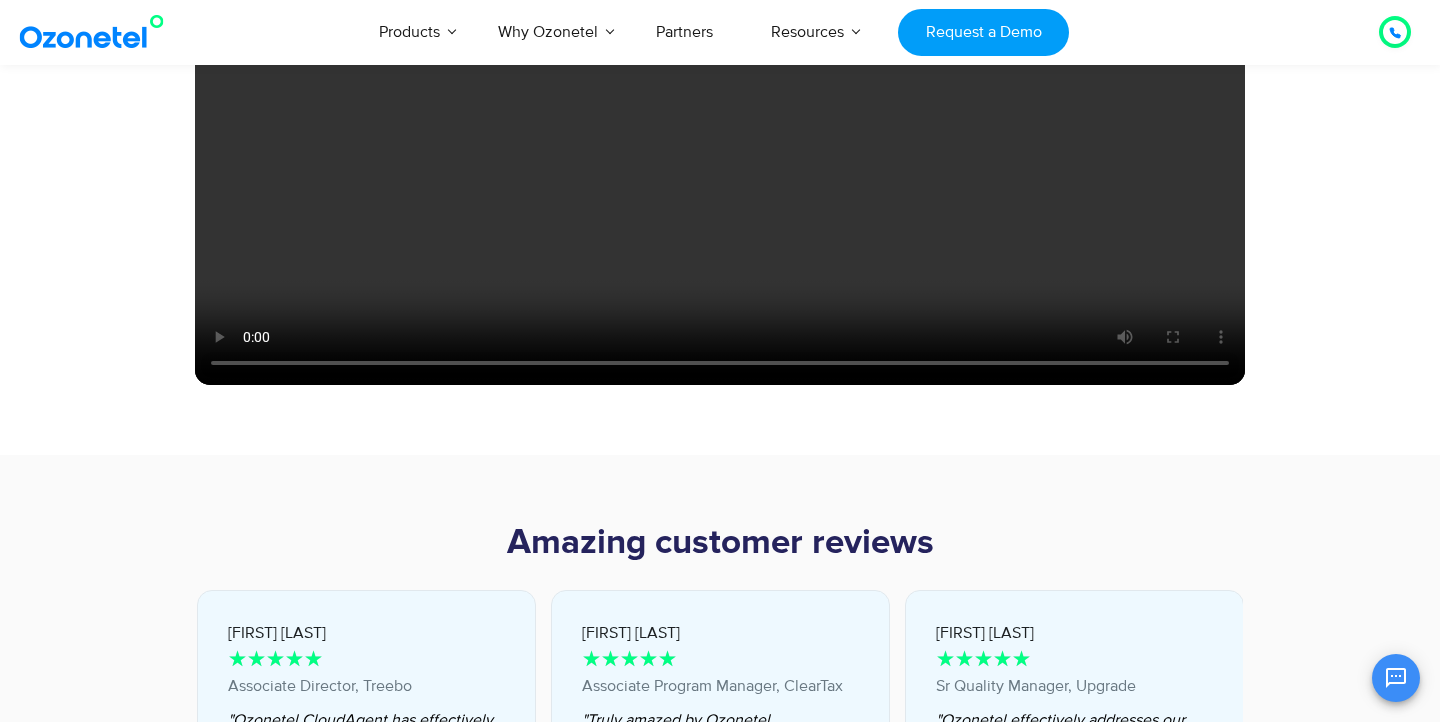 click at bounding box center [720, 89] 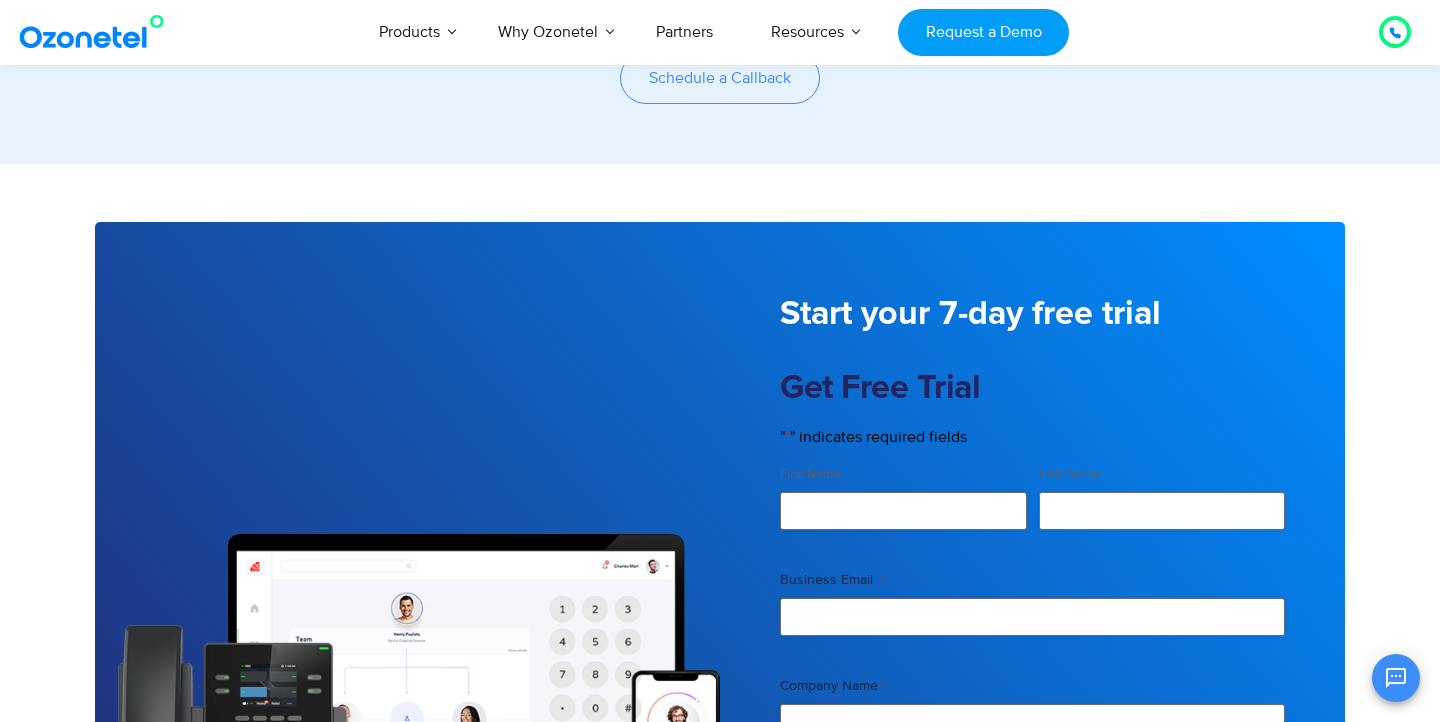 scroll, scrollTop: 4125, scrollLeft: 0, axis: vertical 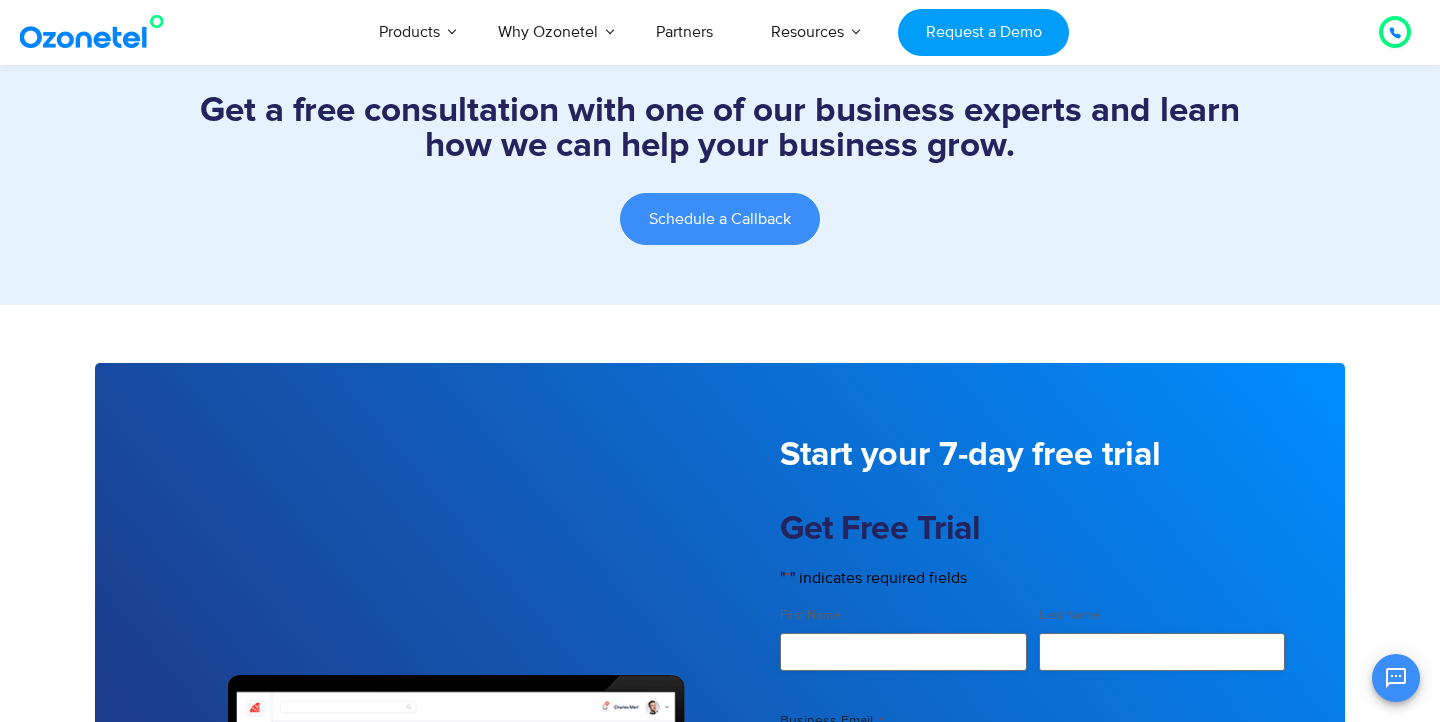 click on "Schedule a Callback" at bounding box center [720, 219] 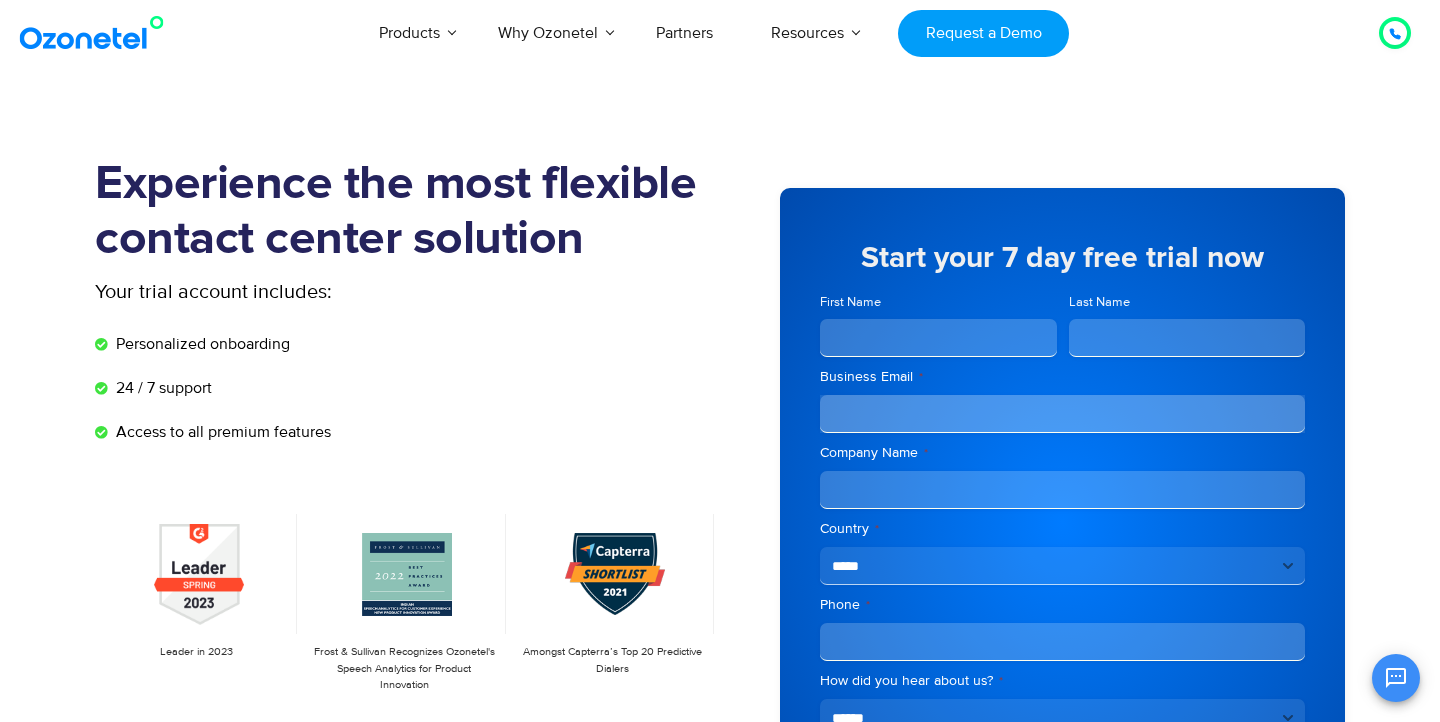 scroll, scrollTop: 0, scrollLeft: 0, axis: both 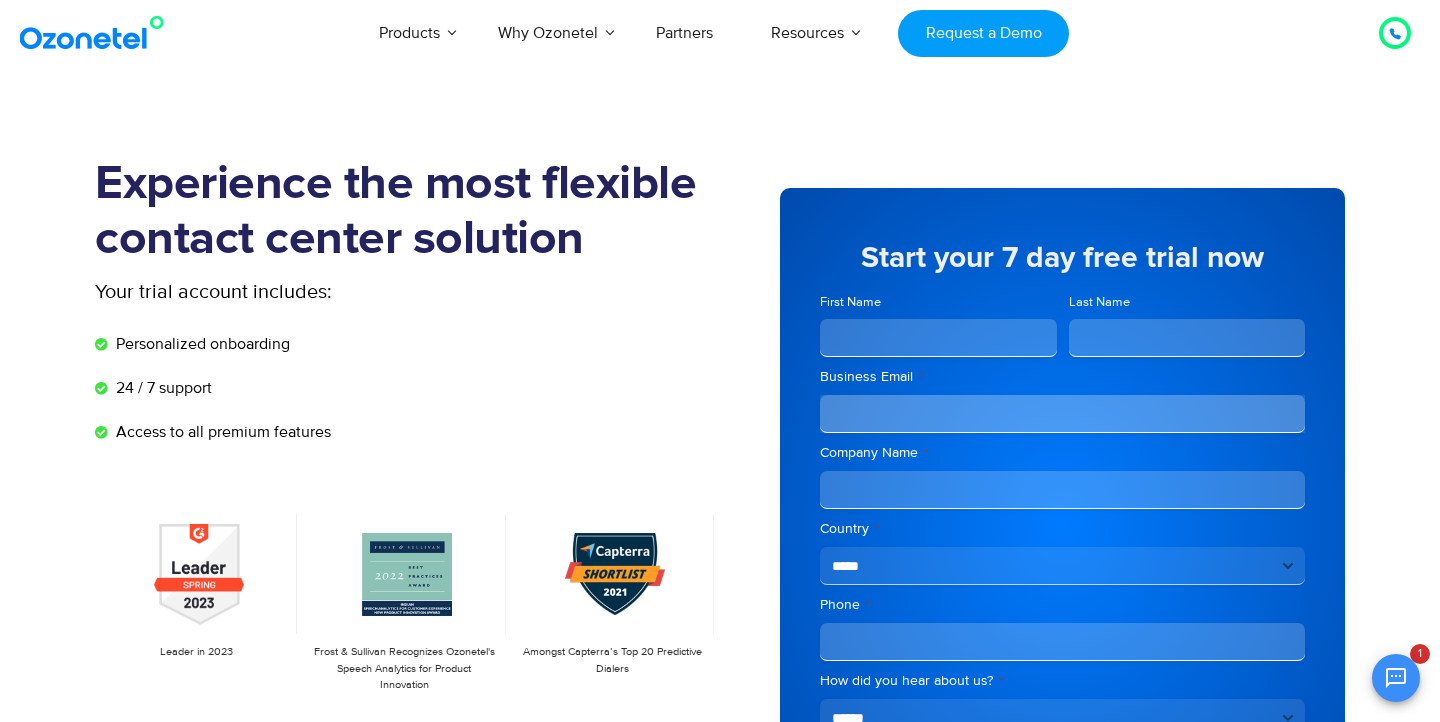 click on "First Name" at bounding box center [938, 338] 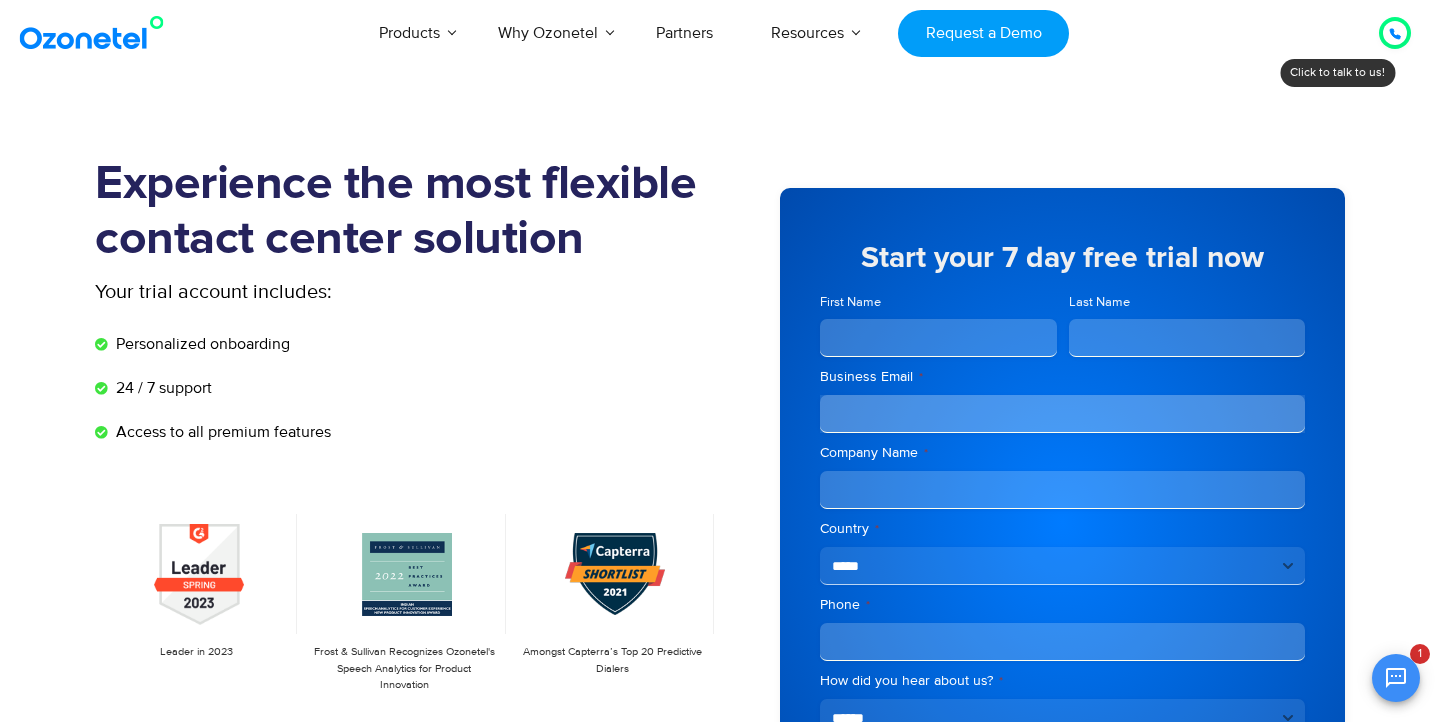 type on "*****" 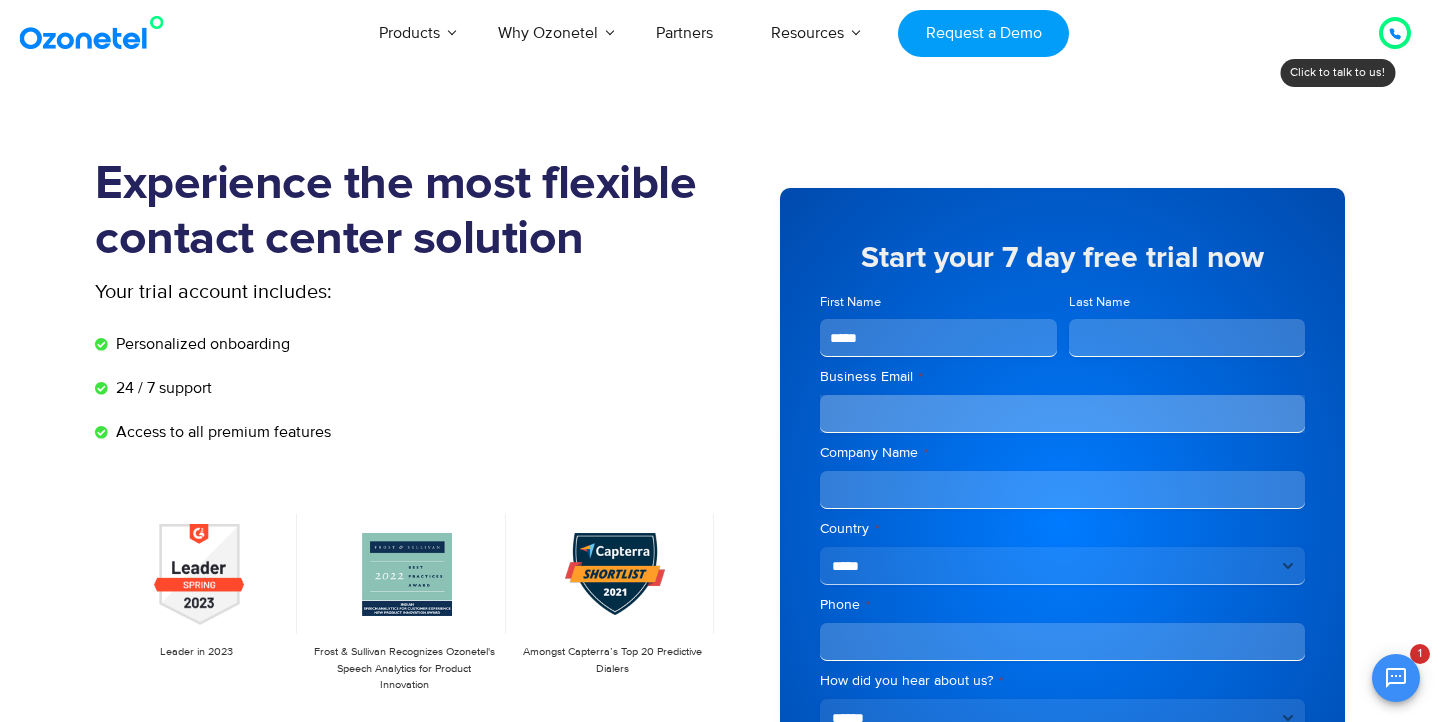 type on "*******" 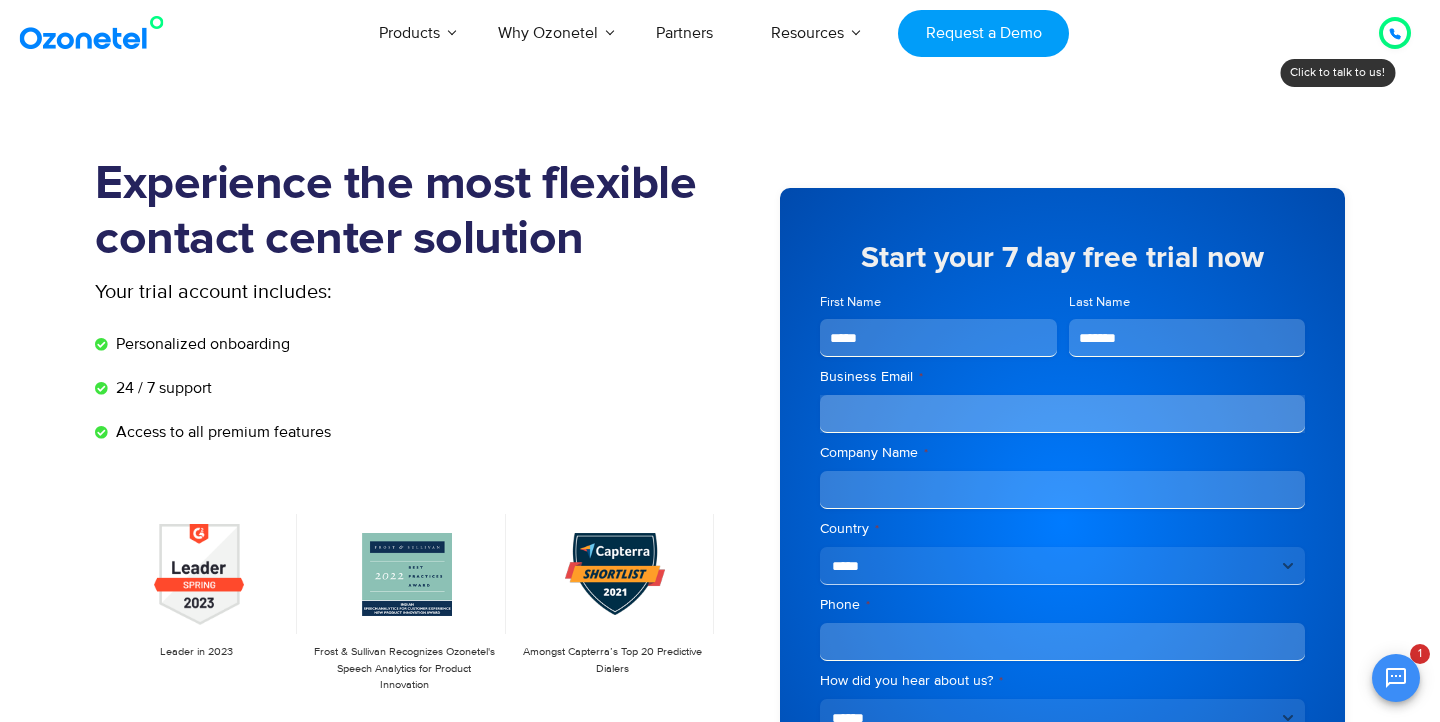 type on "**********" 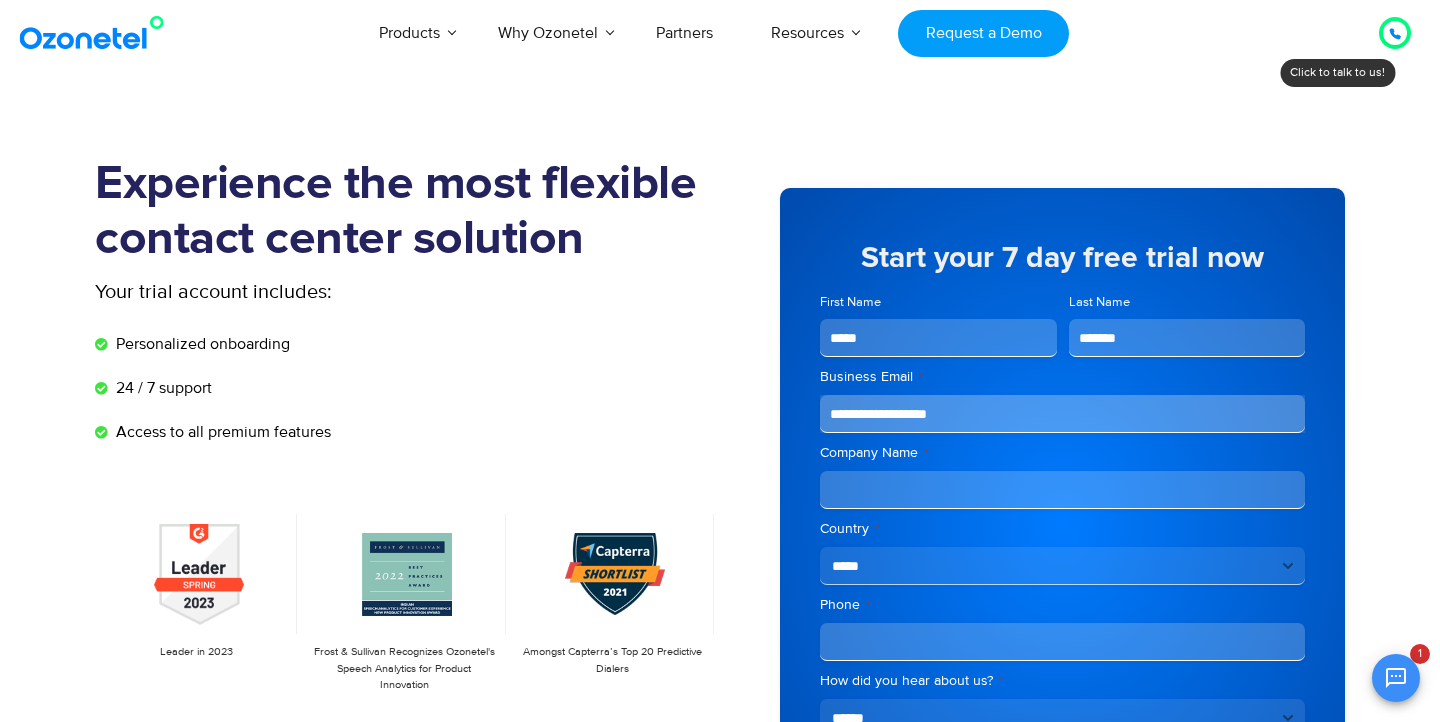 type on "******" 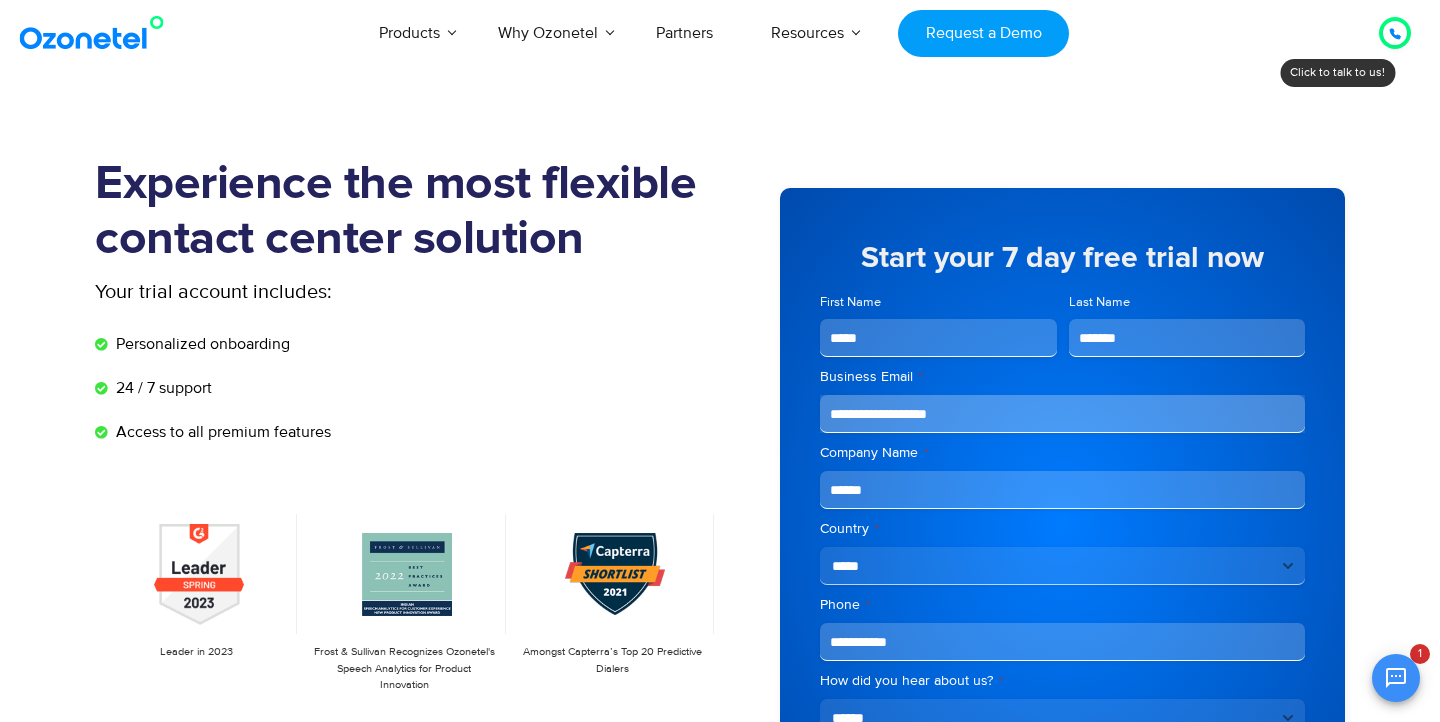 click on "**********" at bounding box center (1062, 642) 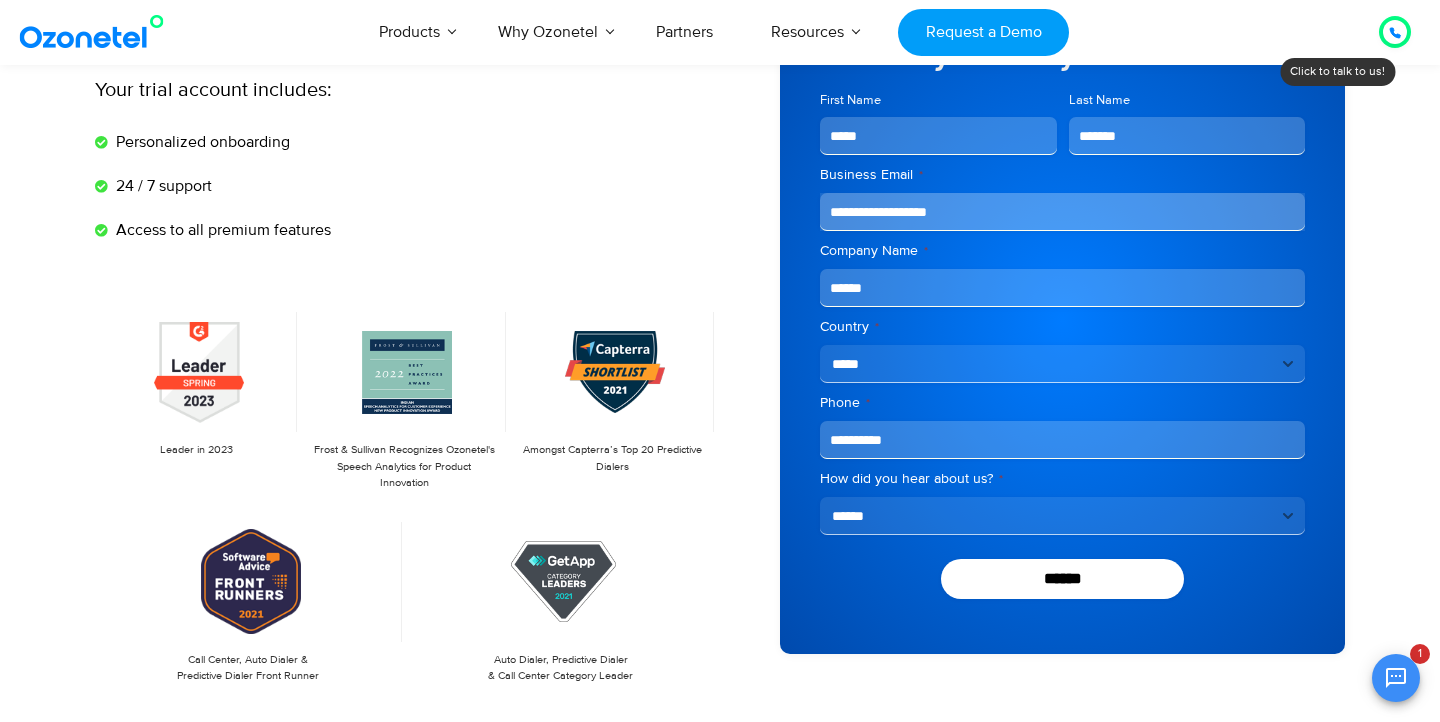 scroll, scrollTop: 315, scrollLeft: 0, axis: vertical 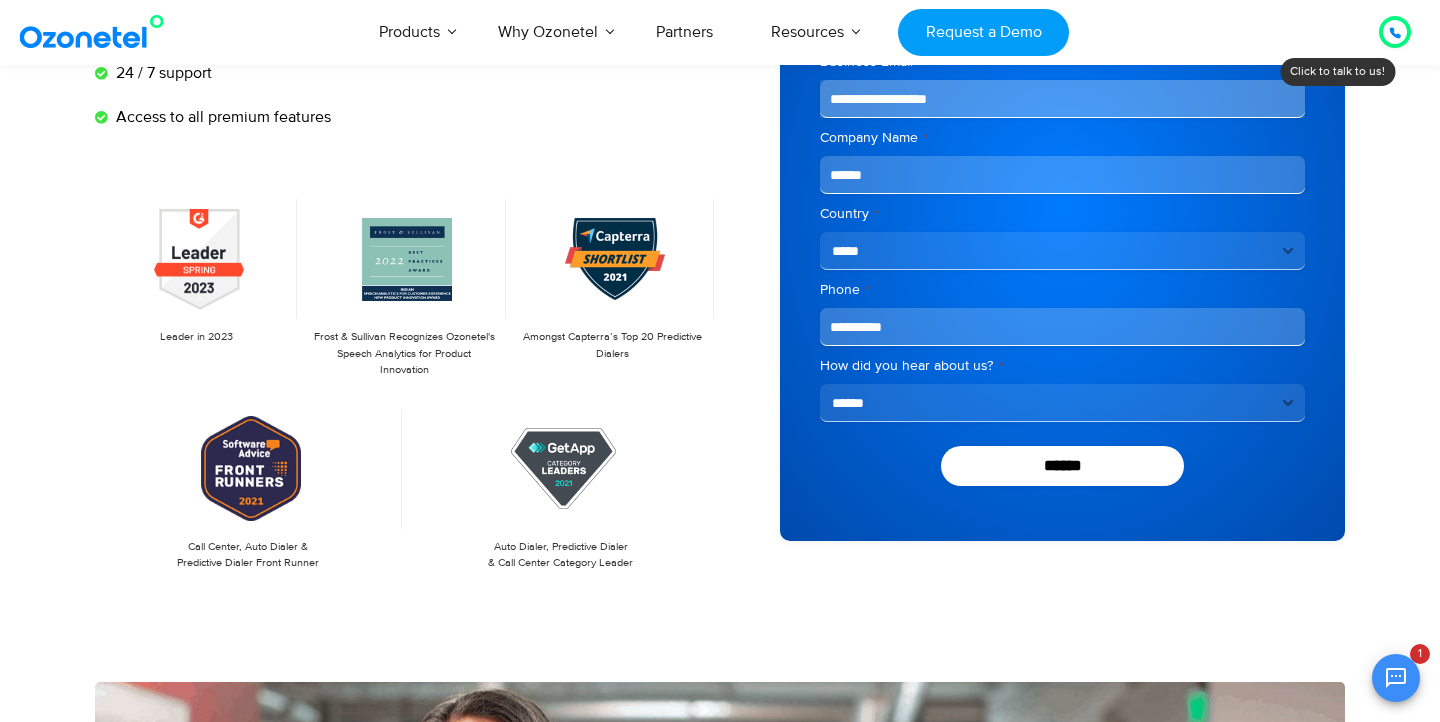 type on "**********" 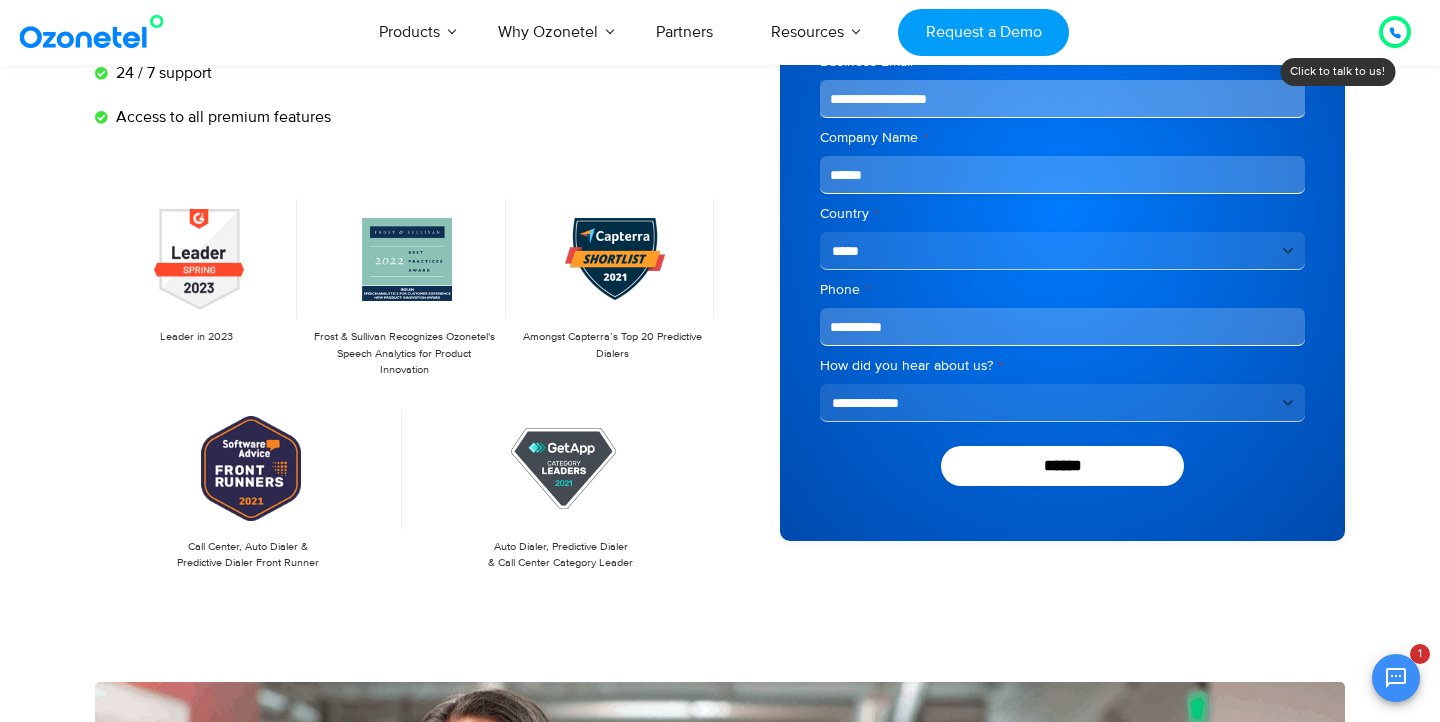 click on "**********" at bounding box center [1062, 403] 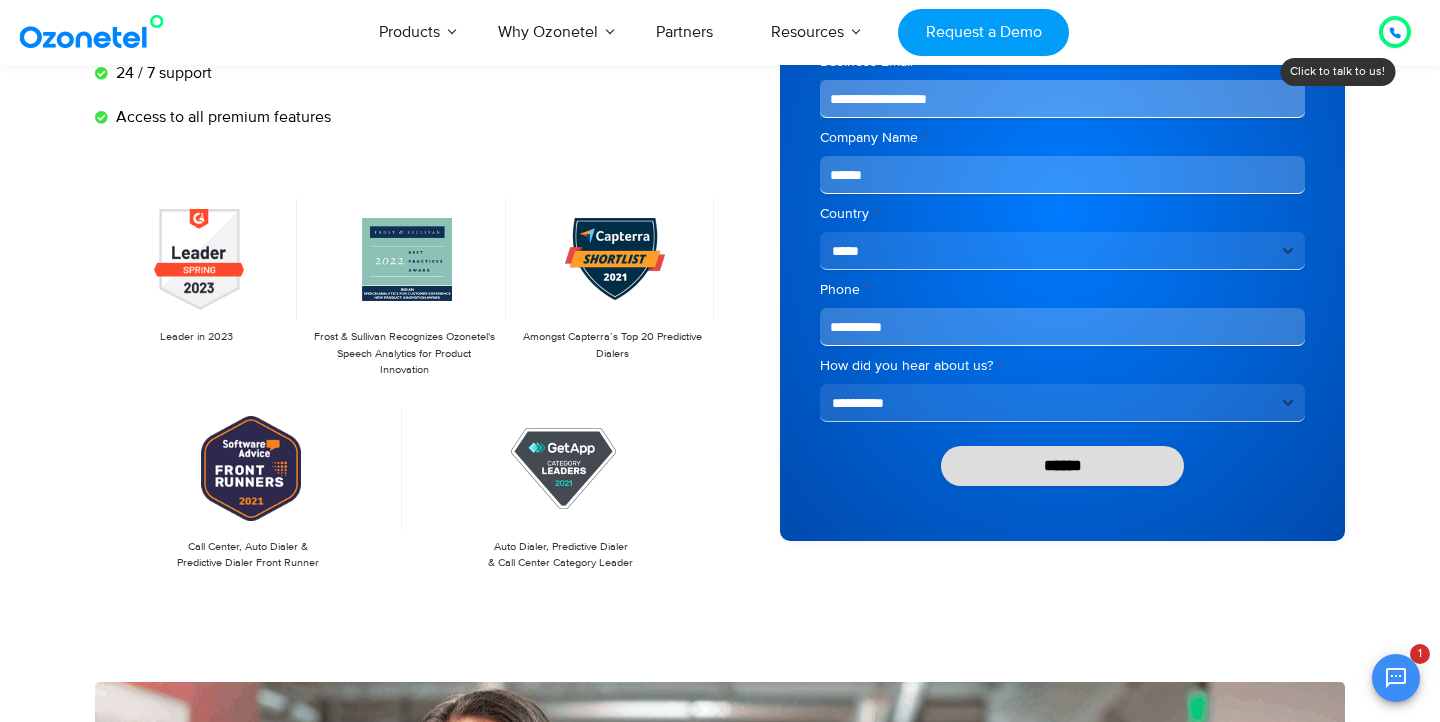 click on "******" at bounding box center [1062, 466] 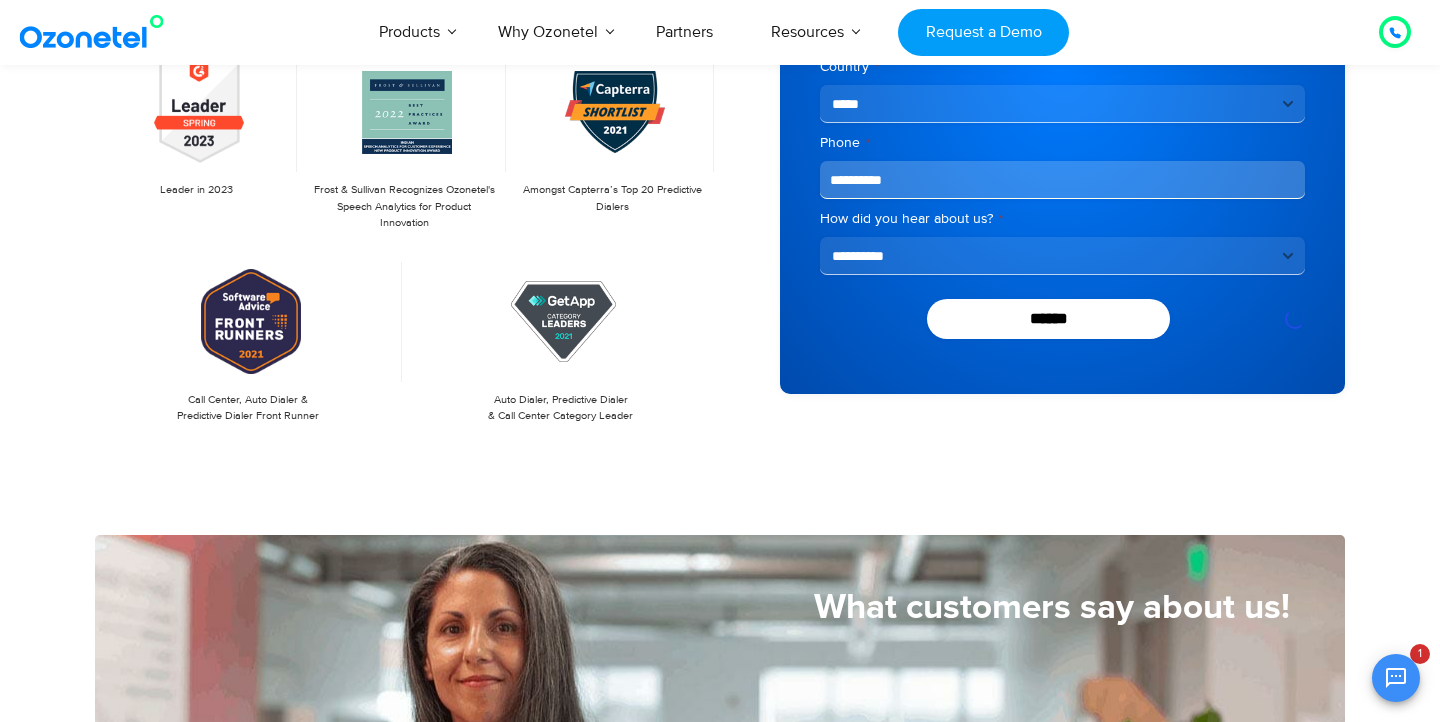 scroll, scrollTop: 395, scrollLeft: 0, axis: vertical 